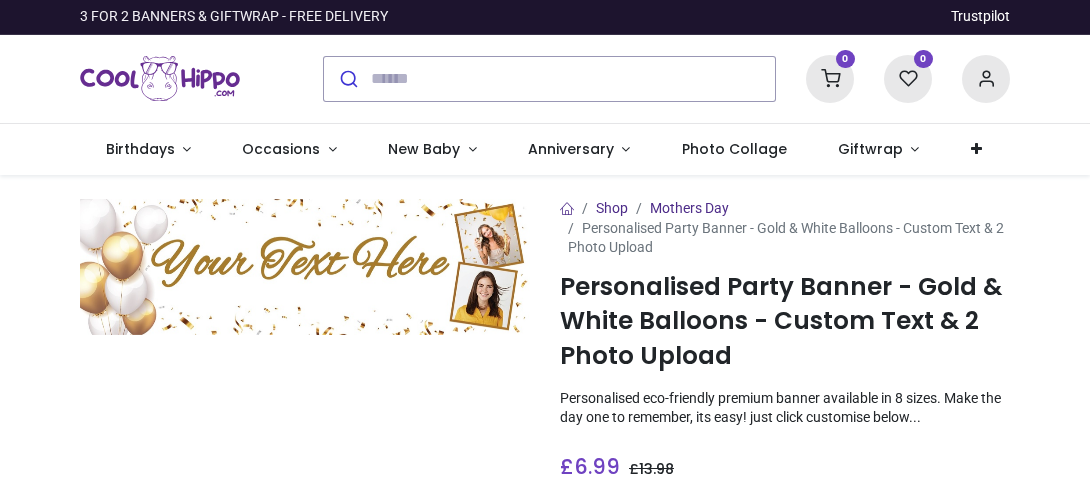 scroll, scrollTop: 0, scrollLeft: 0, axis: both 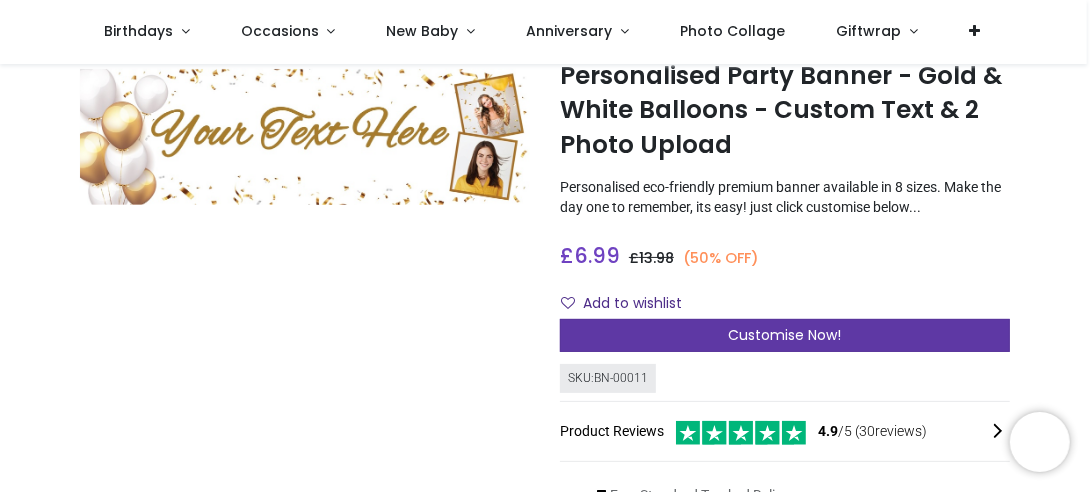 click on "Customise Now!" at bounding box center (785, 336) 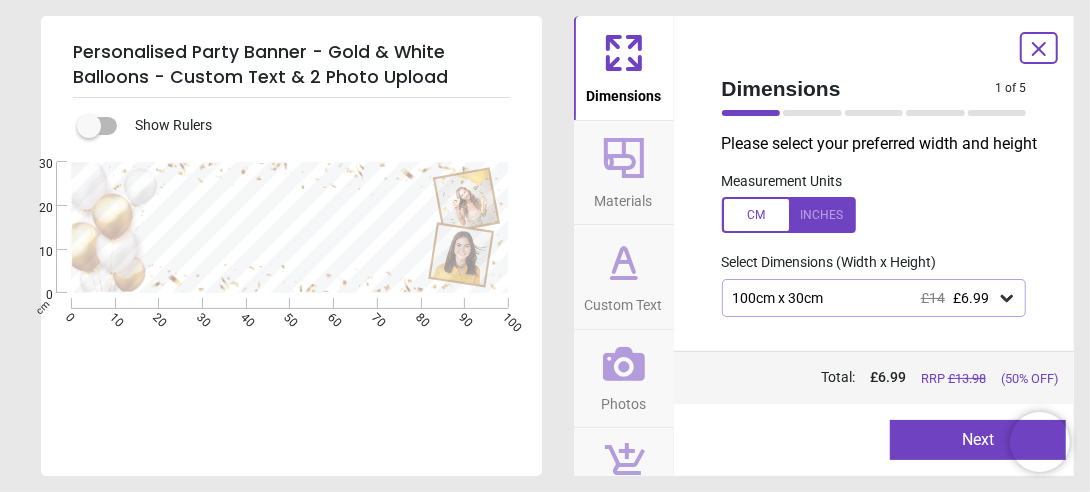 click 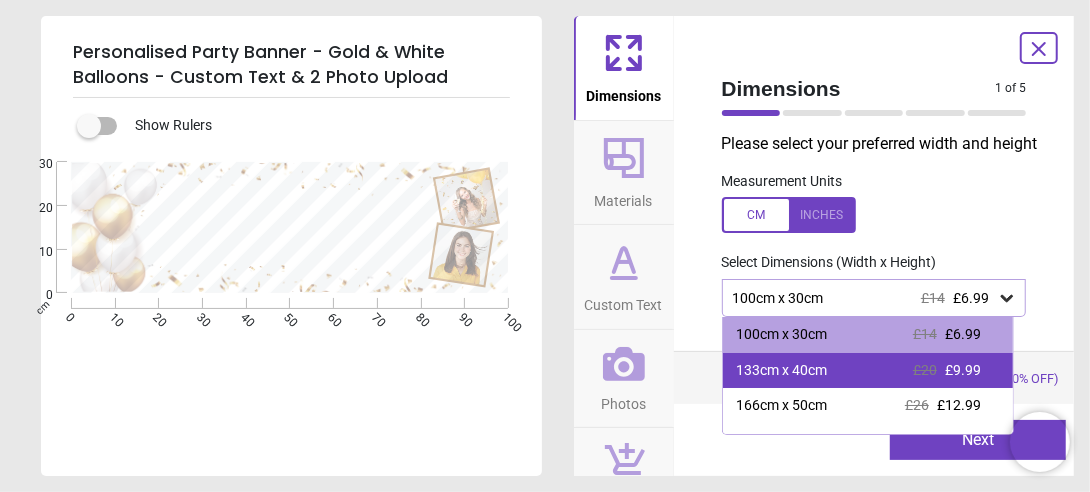 click on "133cm  x  40cm       £20 £9.99" at bounding box center (868, 371) 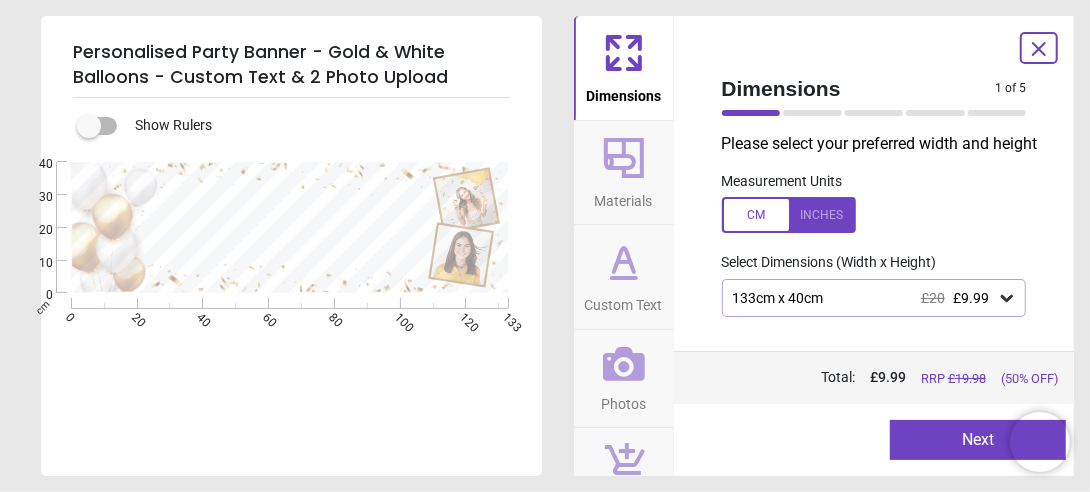 click on "Next" at bounding box center (978, 440) 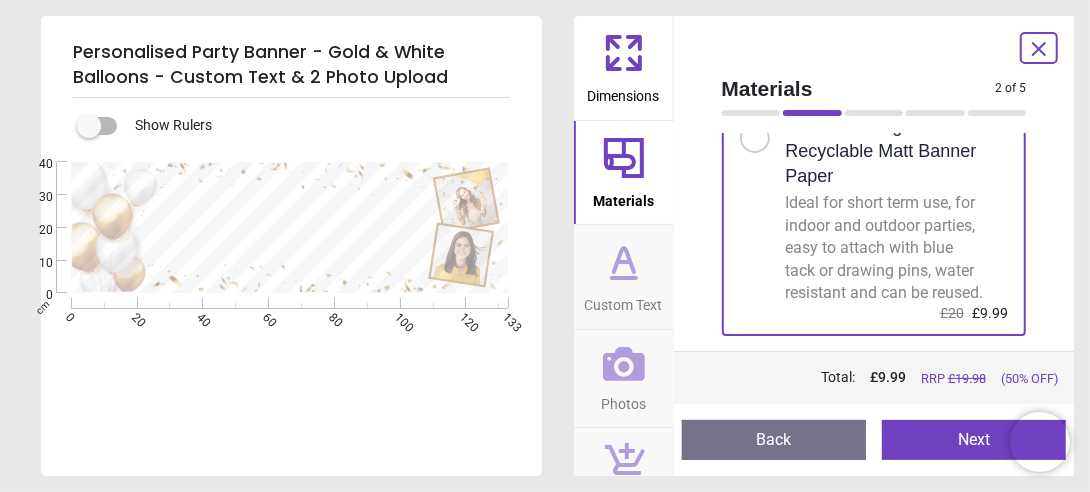 scroll, scrollTop: 100, scrollLeft: 0, axis: vertical 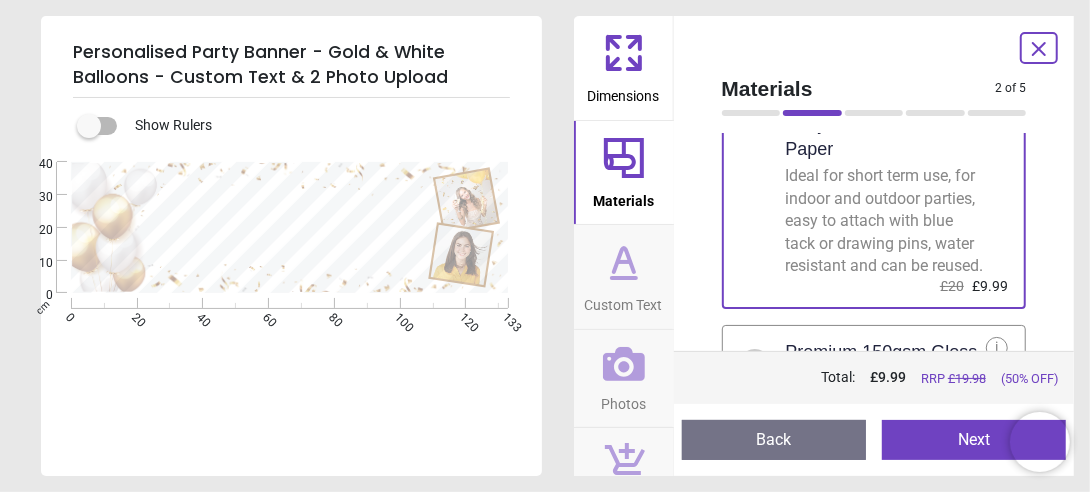 click on "Next" at bounding box center (974, 440) 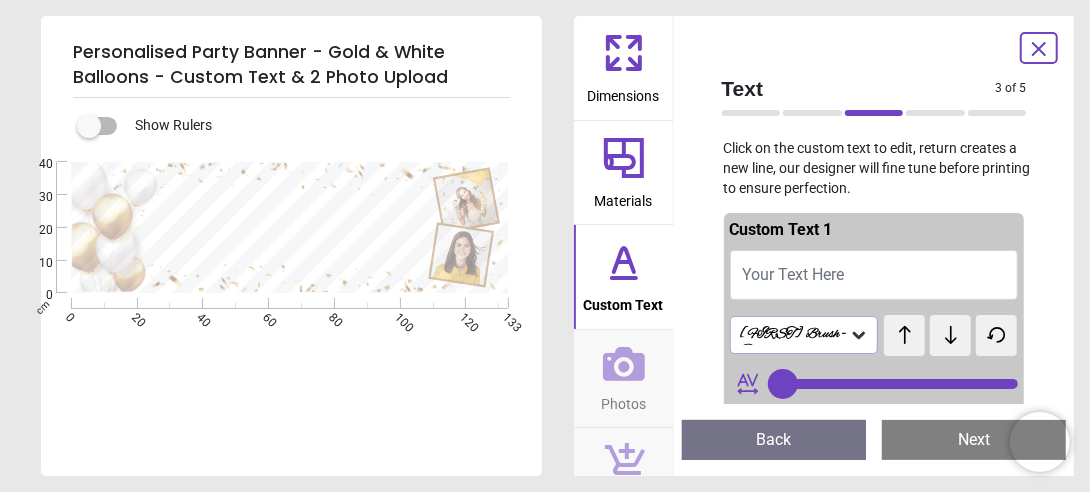 type on "**" 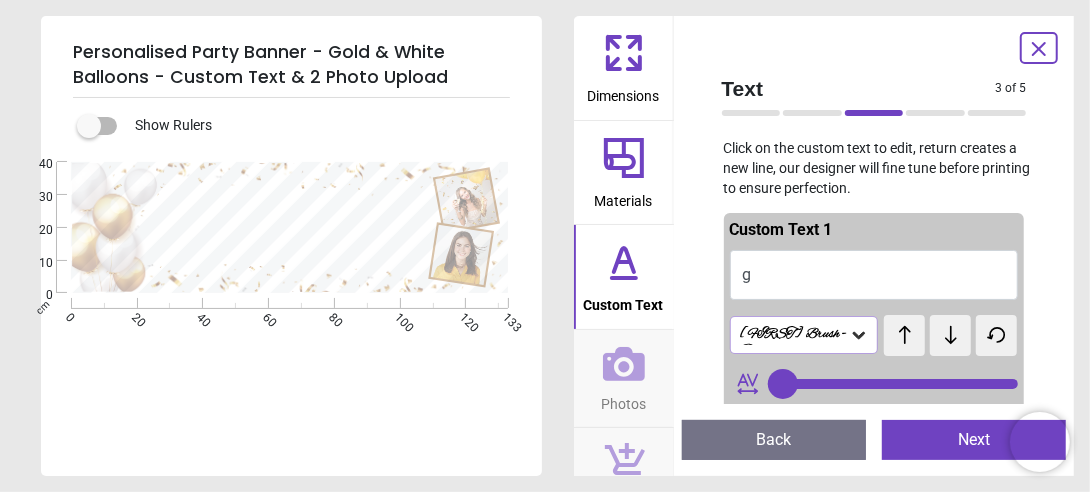 type 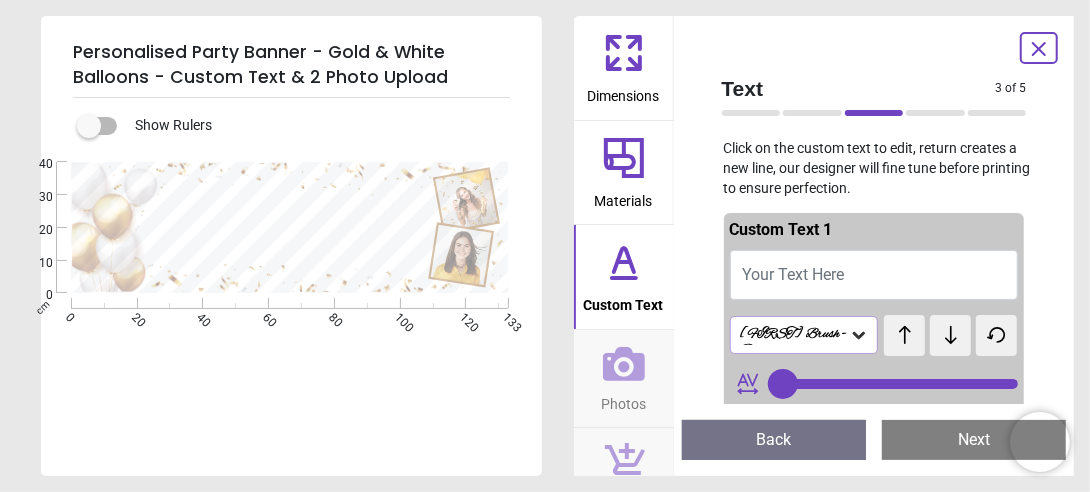 type on "*" 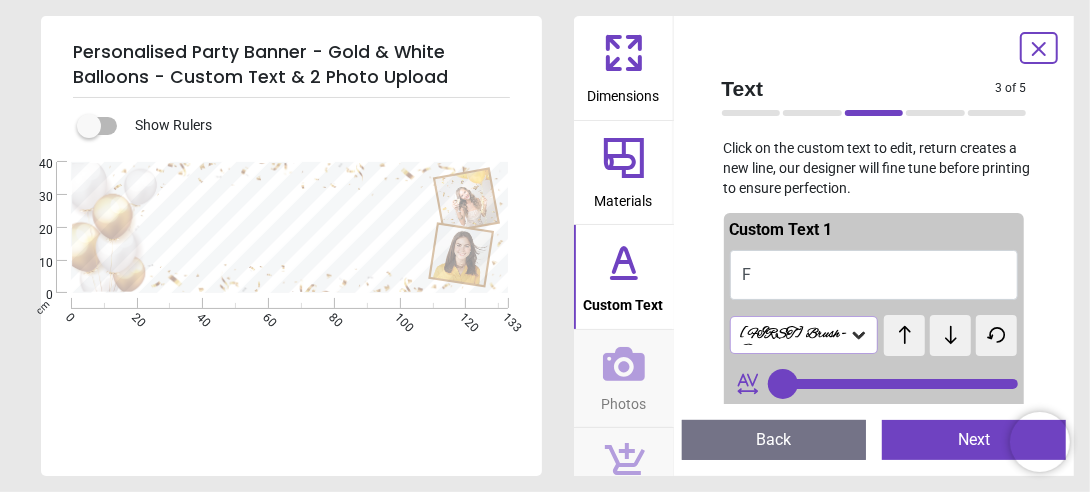 type on "**" 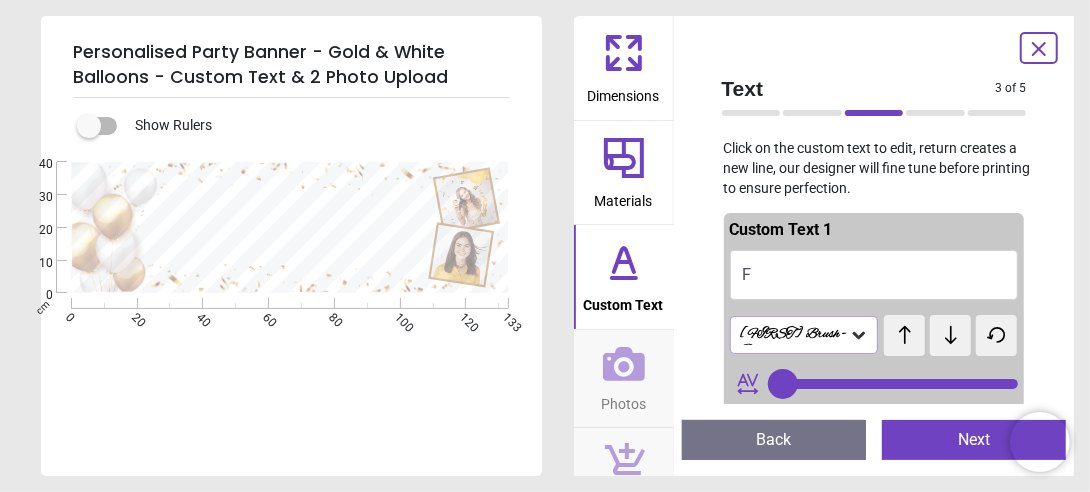 type on "**" 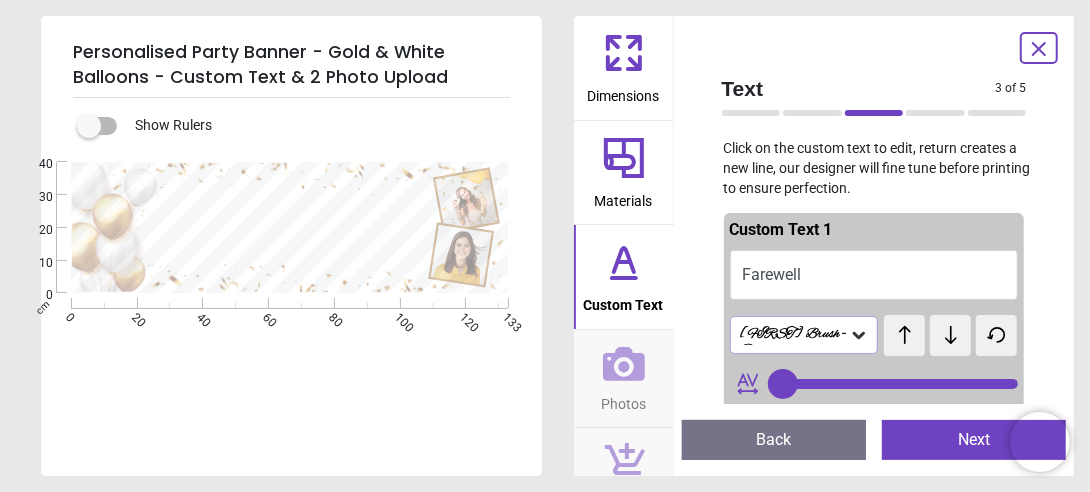 type on "********" 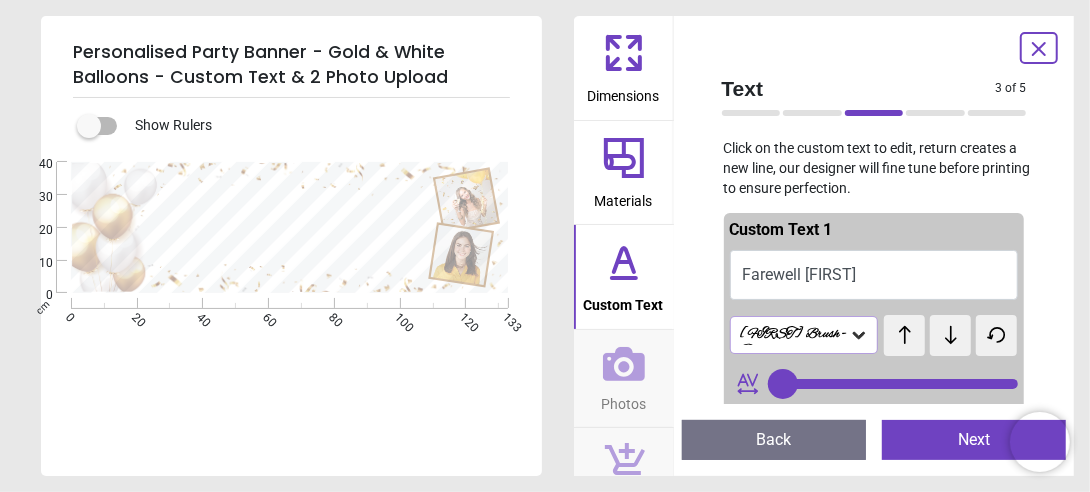 scroll, scrollTop: 0, scrollLeft: 0, axis: both 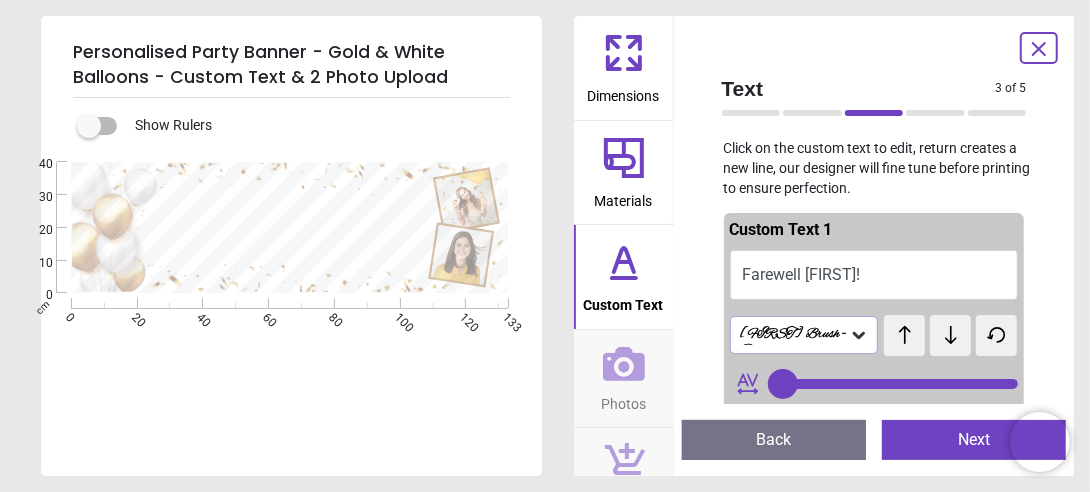 type on "**" 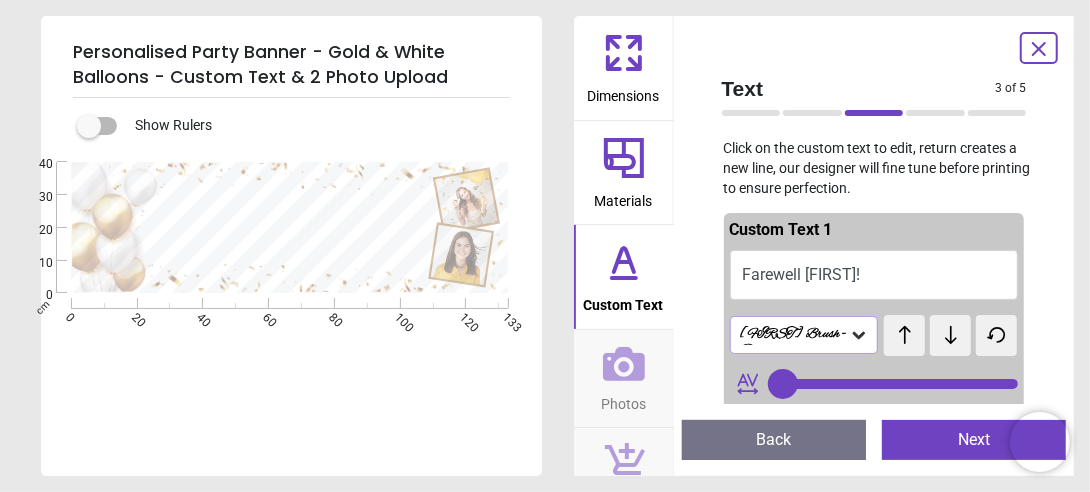 type on "**********" 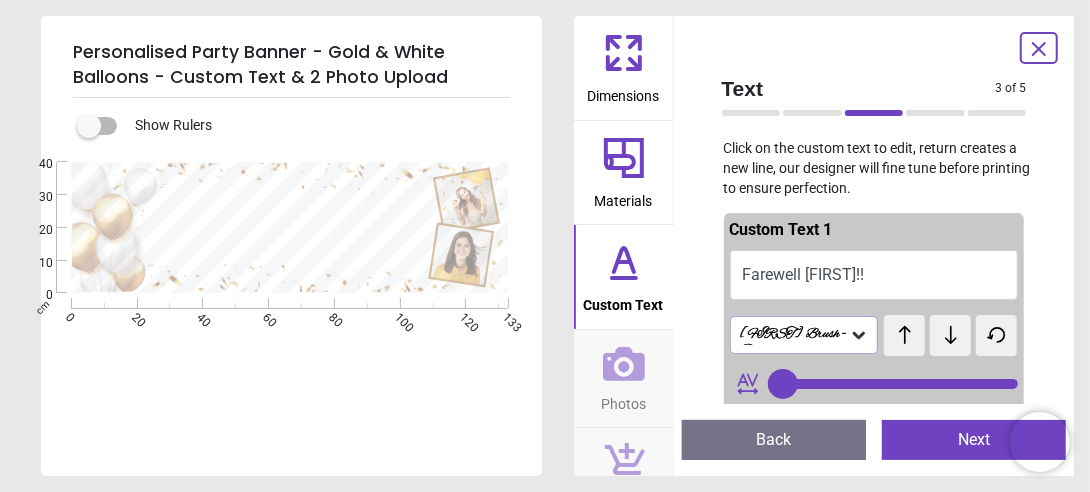 type on "**********" 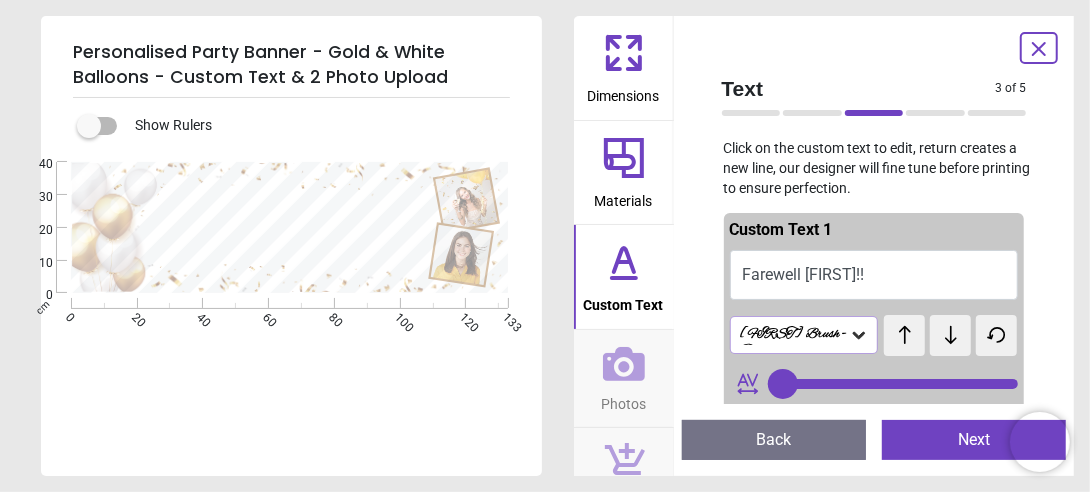 type on "**" 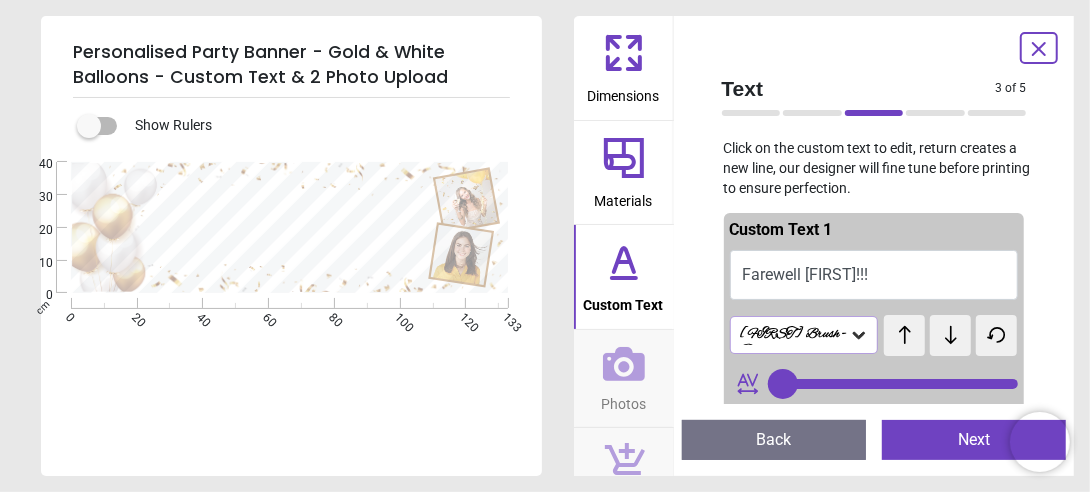 type on "**********" 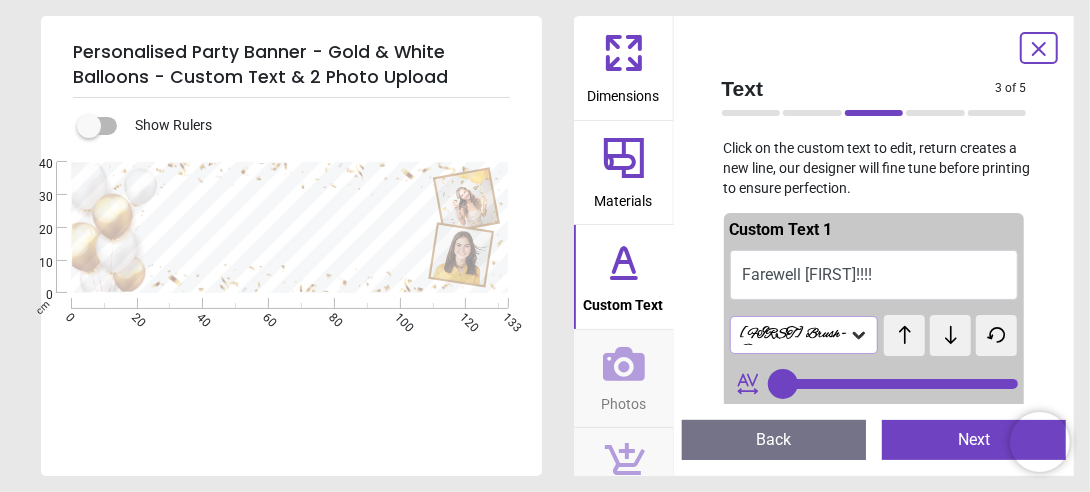 type on "**********" 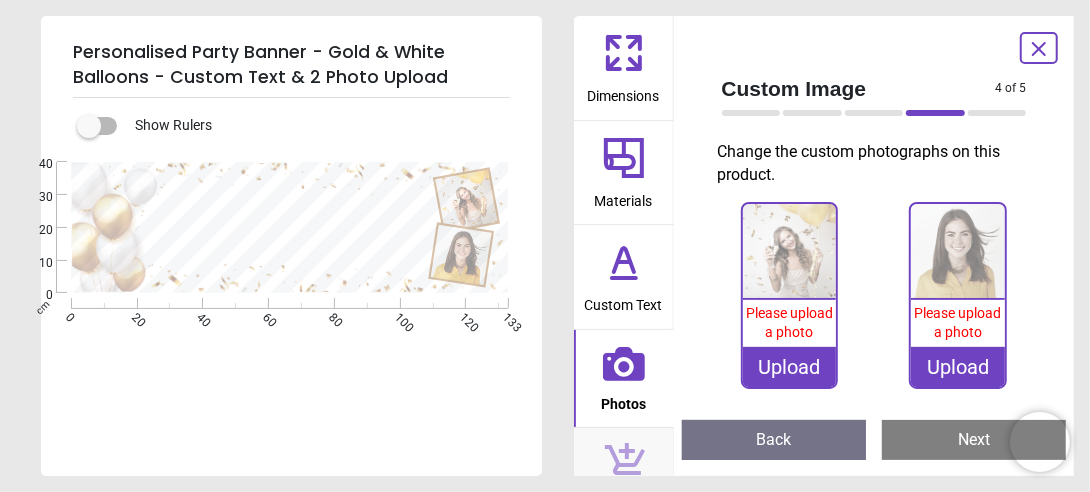 click 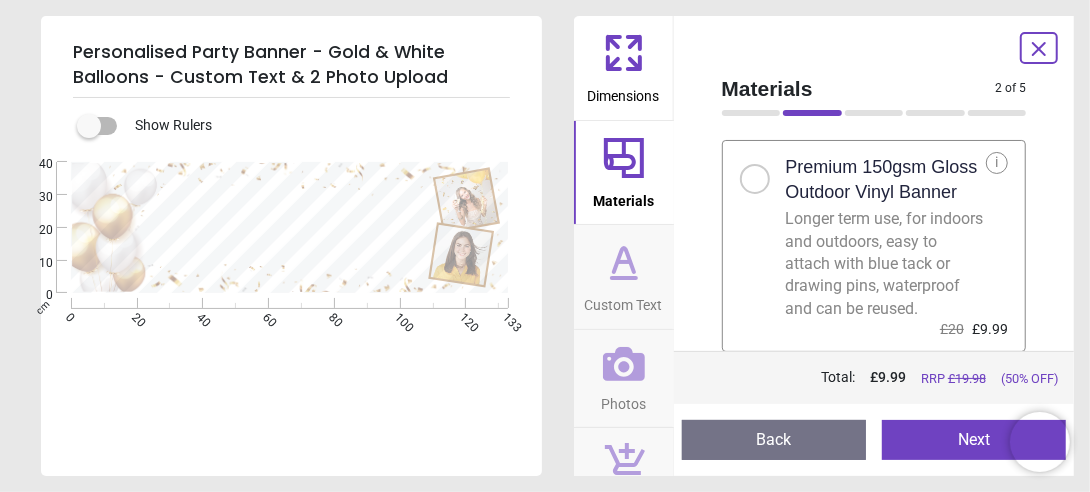 scroll, scrollTop: 353, scrollLeft: 0, axis: vertical 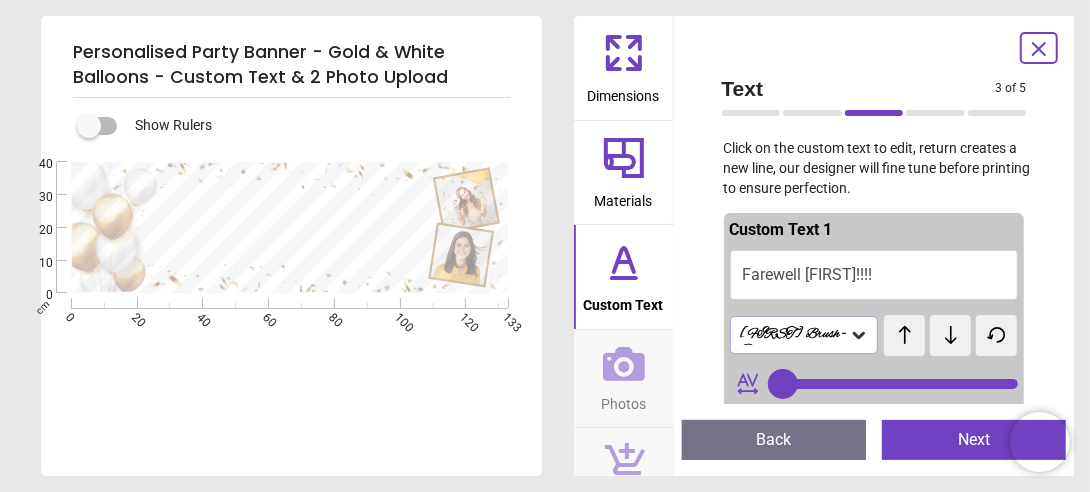 type on "**" 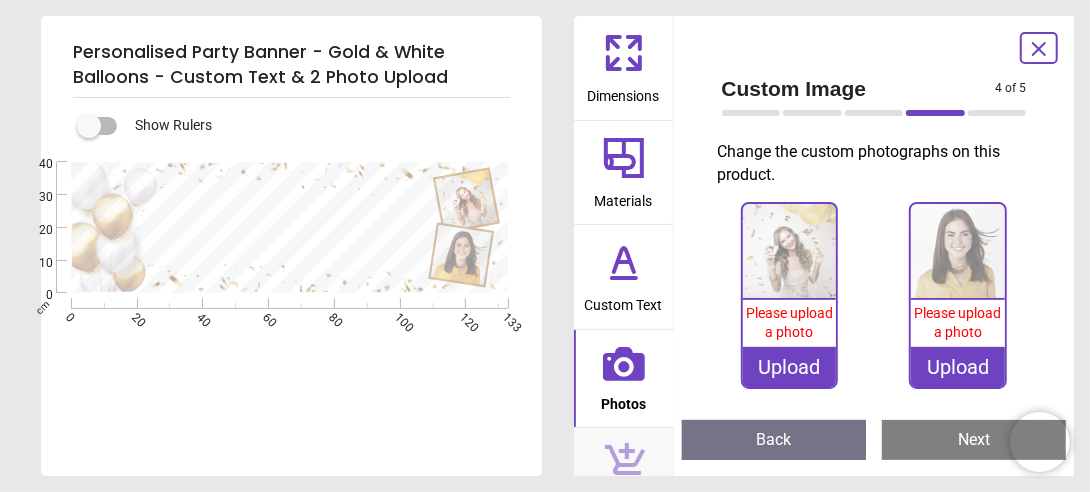 click on "Upload" at bounding box center (790, 367) 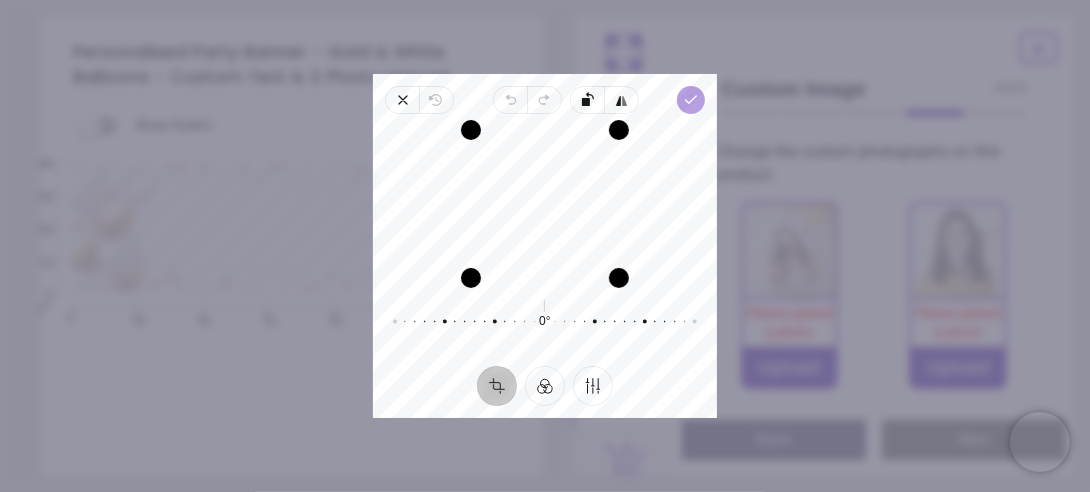 click 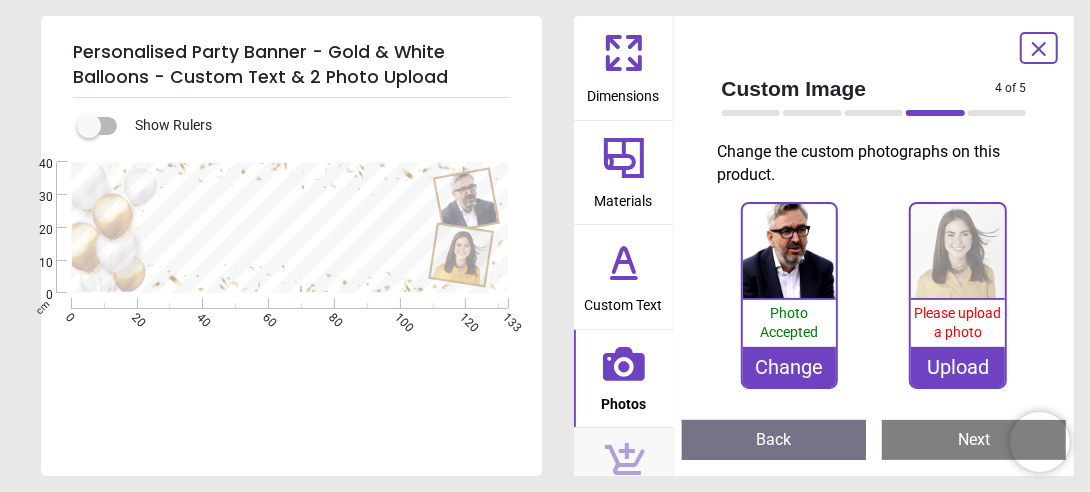 click on "Upload" at bounding box center [958, 367] 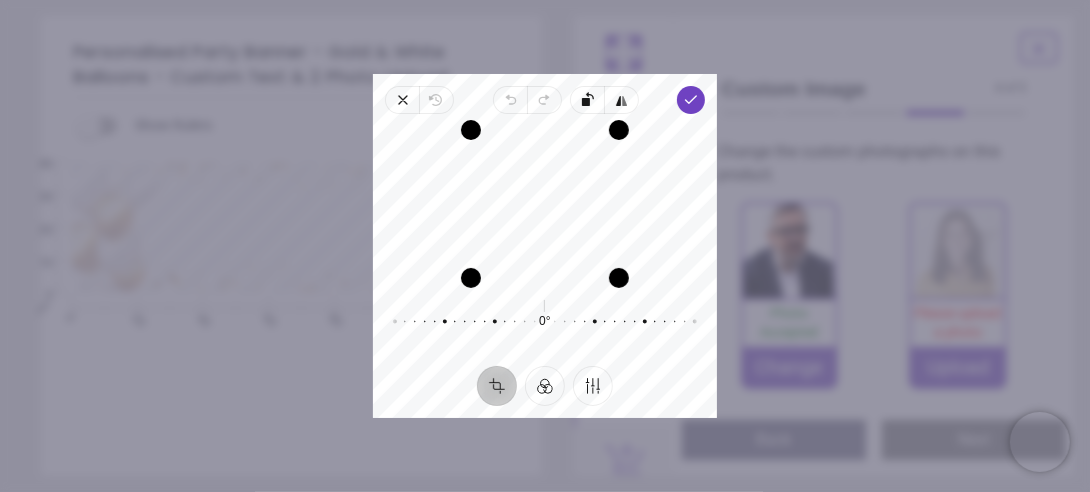 drag, startPoint x: 534, startPoint y: 212, endPoint x: 536, endPoint y: 257, distance: 45.044422 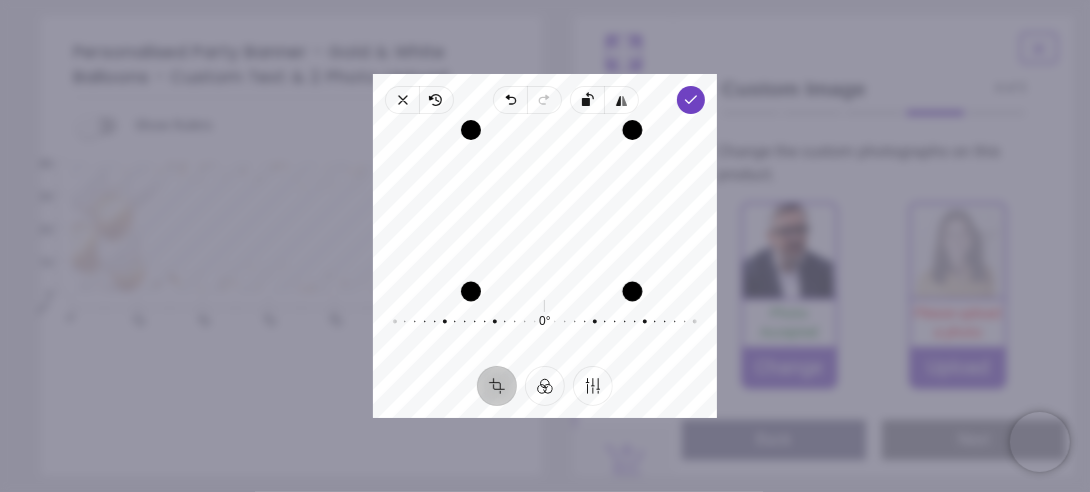 drag, startPoint x: 613, startPoint y: 272, endPoint x: 821, endPoint y: 459, distance: 279.70163 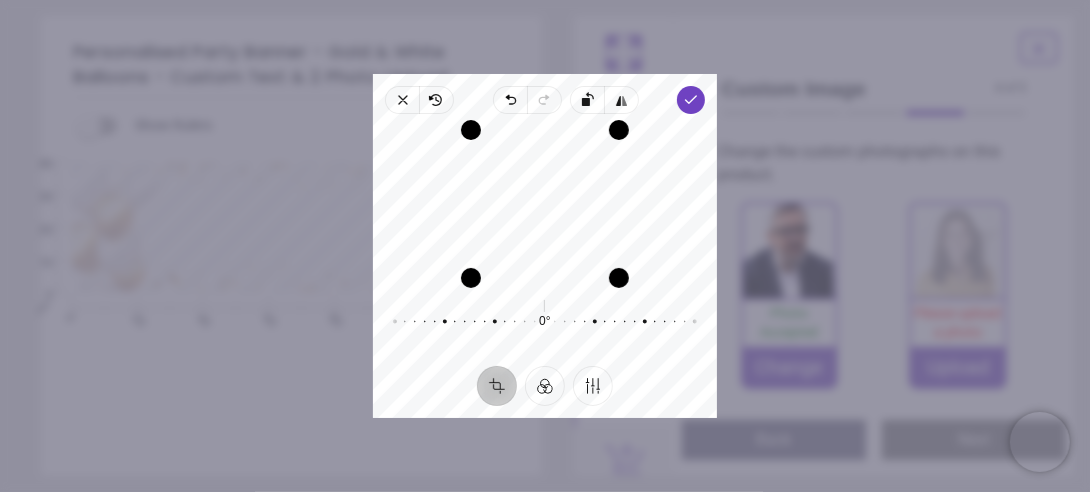 drag, startPoint x: 538, startPoint y: 174, endPoint x: 568, endPoint y: 279, distance: 109.201645 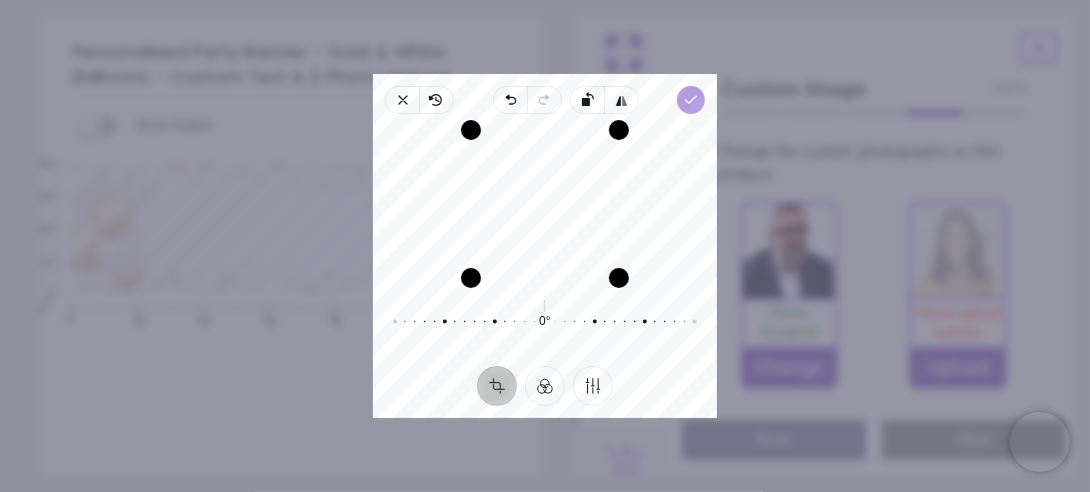 click on "Done" at bounding box center [691, 100] 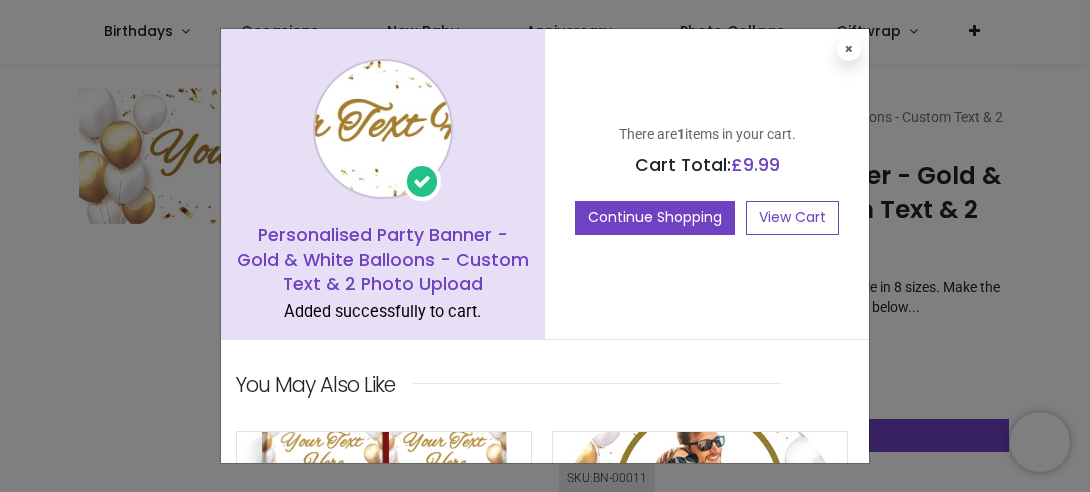 scroll, scrollTop: 0, scrollLeft: 0, axis: both 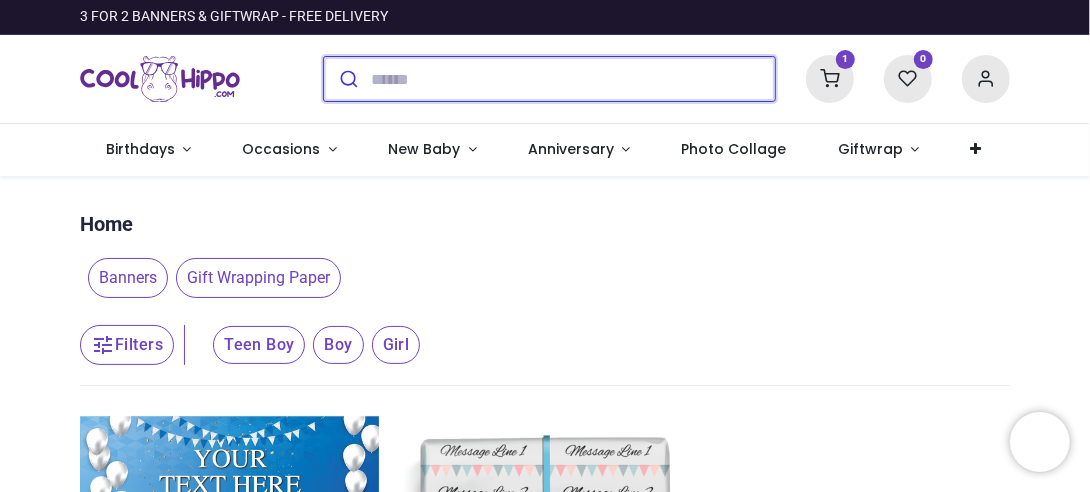 click at bounding box center (573, 79) 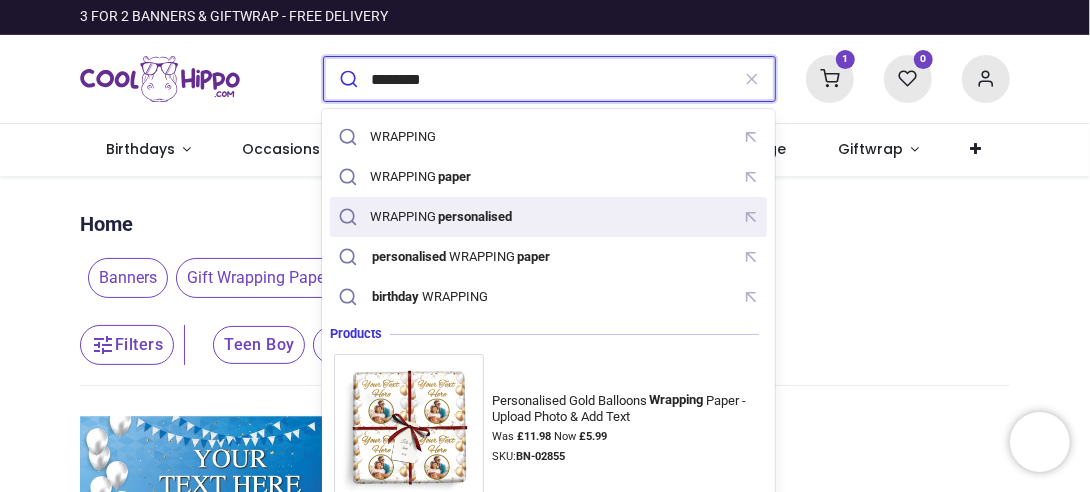 click on "wrapping  personalised" at bounding box center [428, 217] 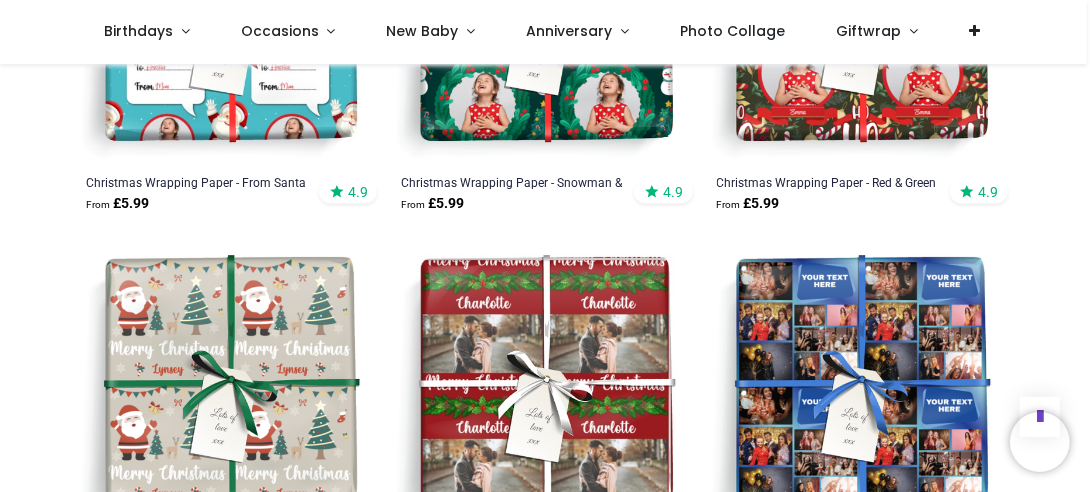 scroll, scrollTop: 1500, scrollLeft: 0, axis: vertical 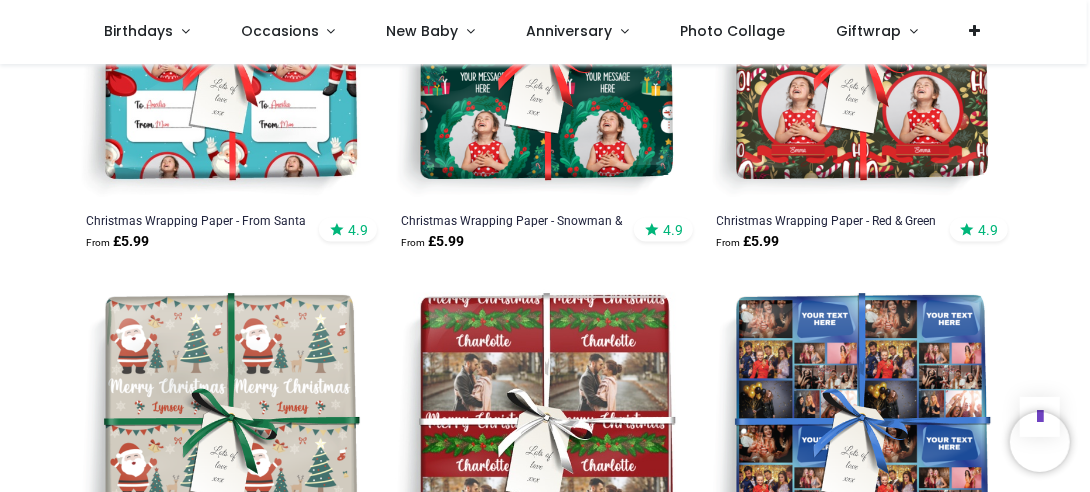 click at bounding box center (860, 423) 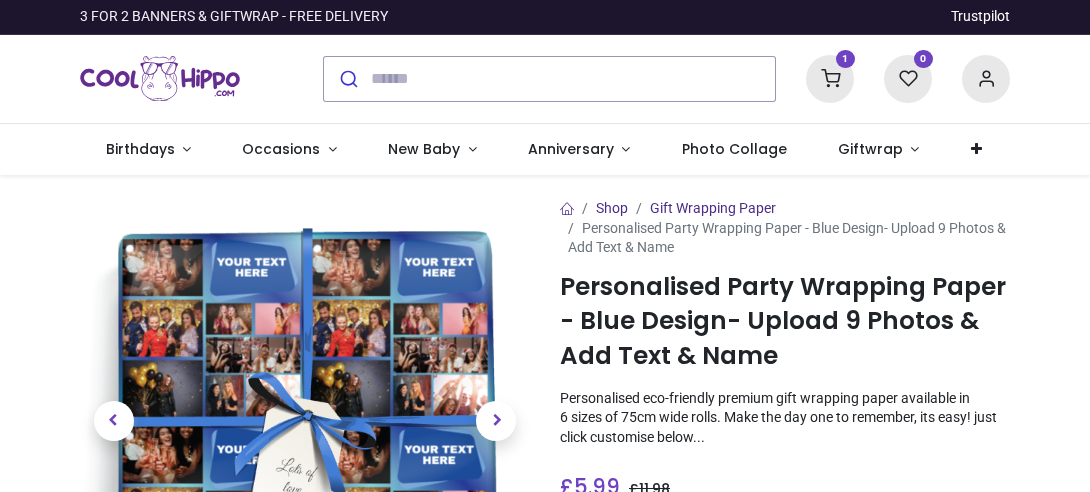 scroll, scrollTop: 0, scrollLeft: 0, axis: both 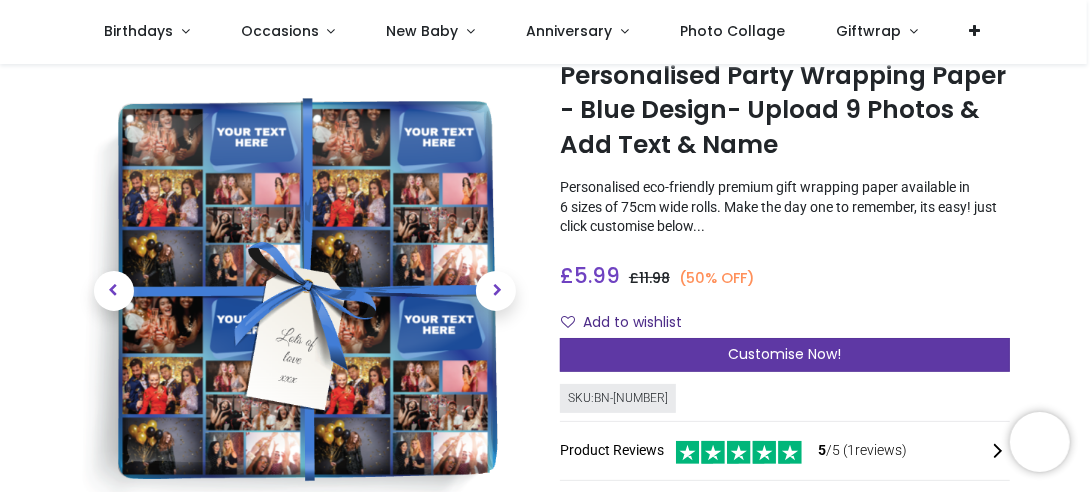click on "Customise Now!" at bounding box center [785, 354] 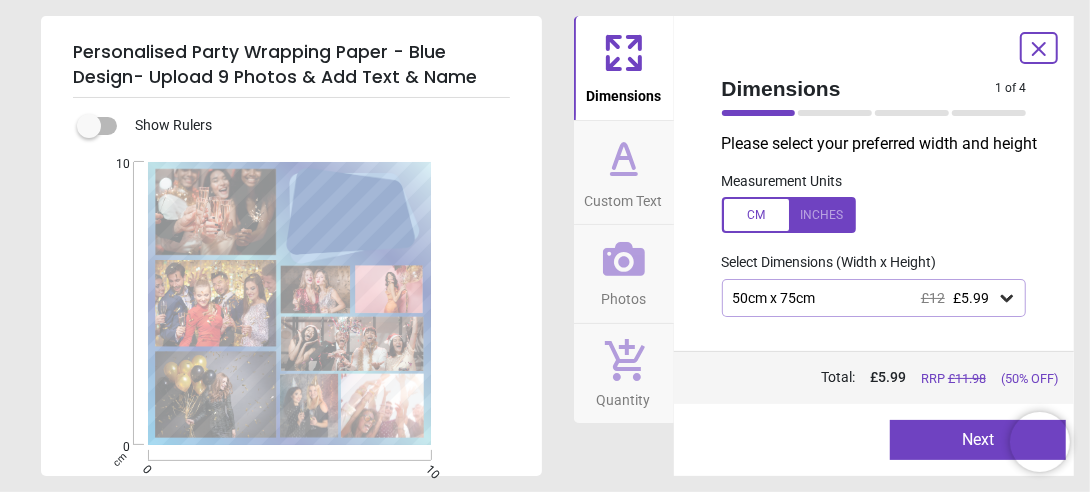 click on "50cm  x  75cm       £12 £5.99" at bounding box center (864, 298) 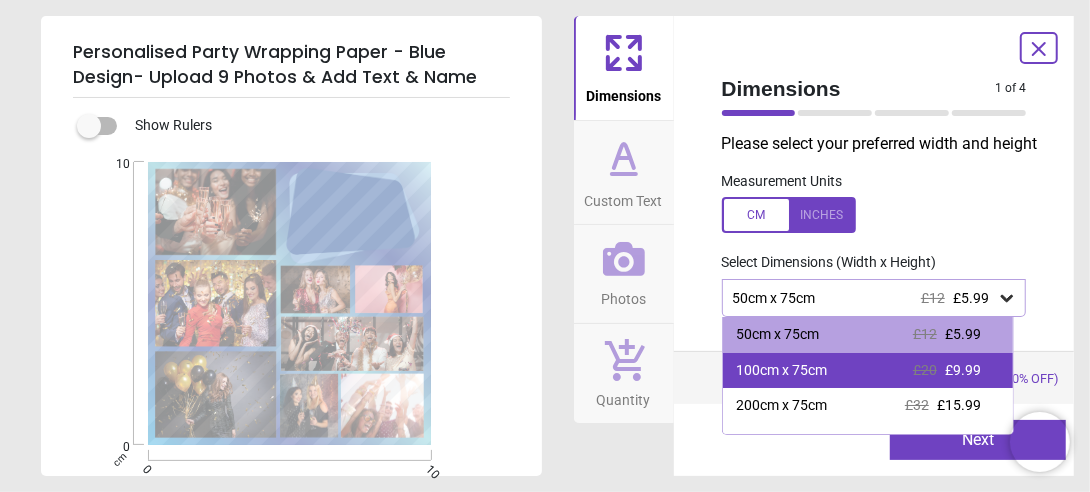 click on "100cm  x  75cm" at bounding box center [782, 371] 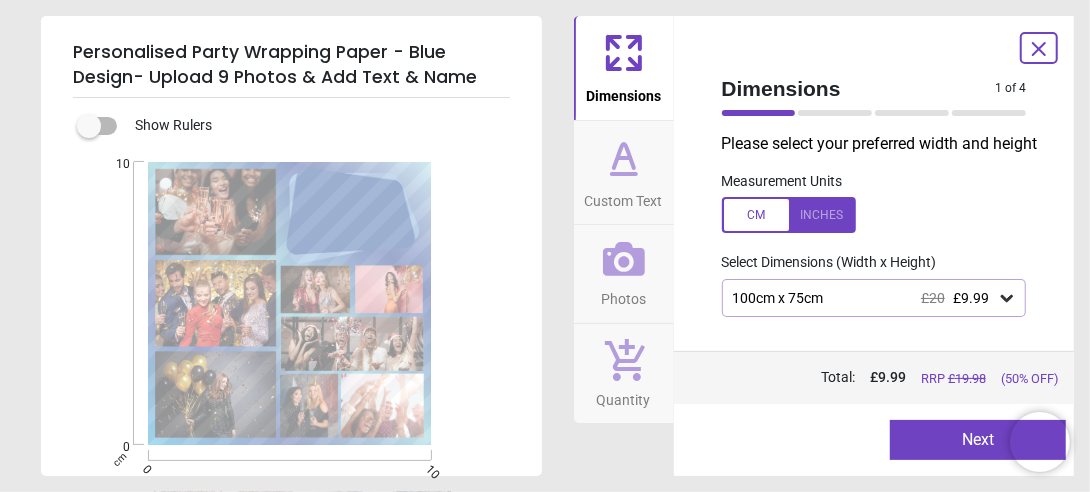click on "Next" at bounding box center [978, 440] 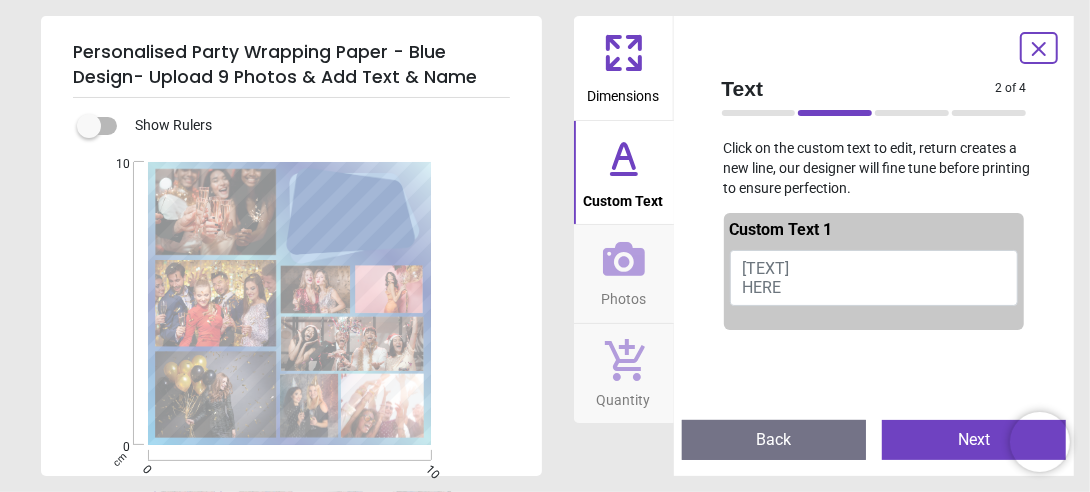 click on "YOUR TEXT
HERE" at bounding box center [766, 278] 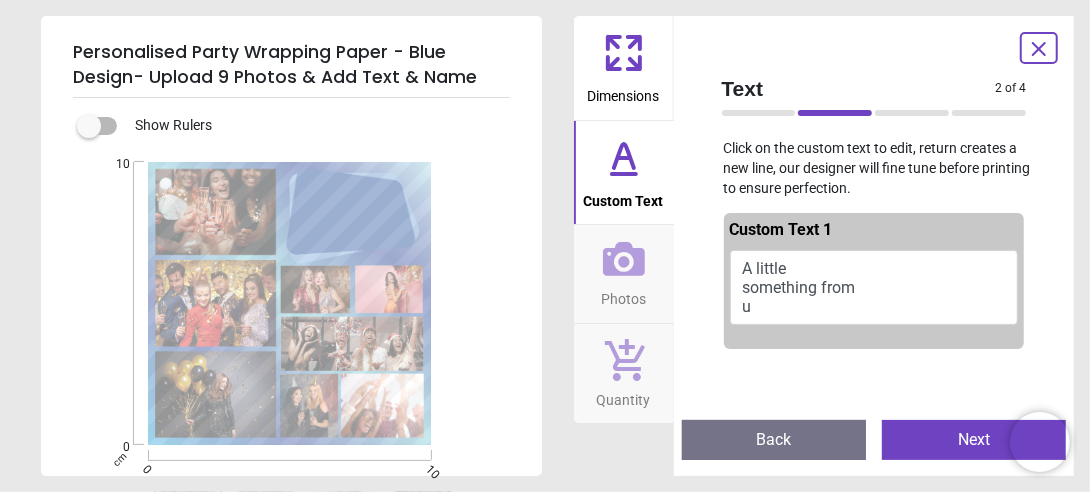 scroll, scrollTop: 0, scrollLeft: 0, axis: both 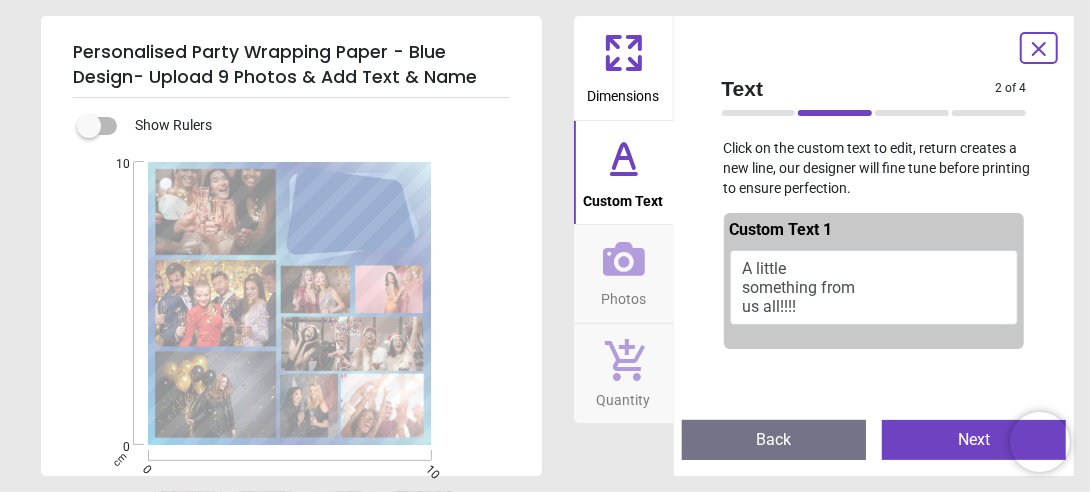 type on "**********" 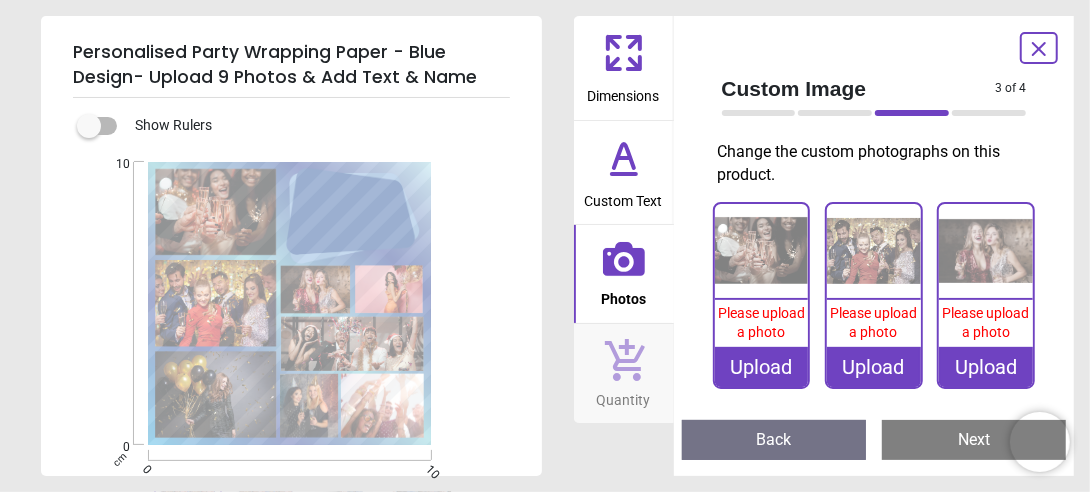 click on "Upload" at bounding box center (762, 367) 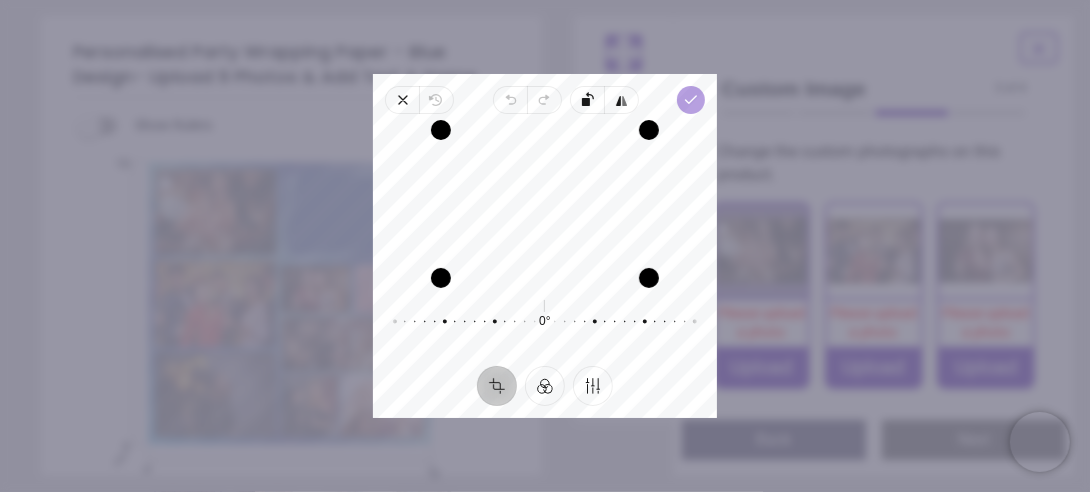 click 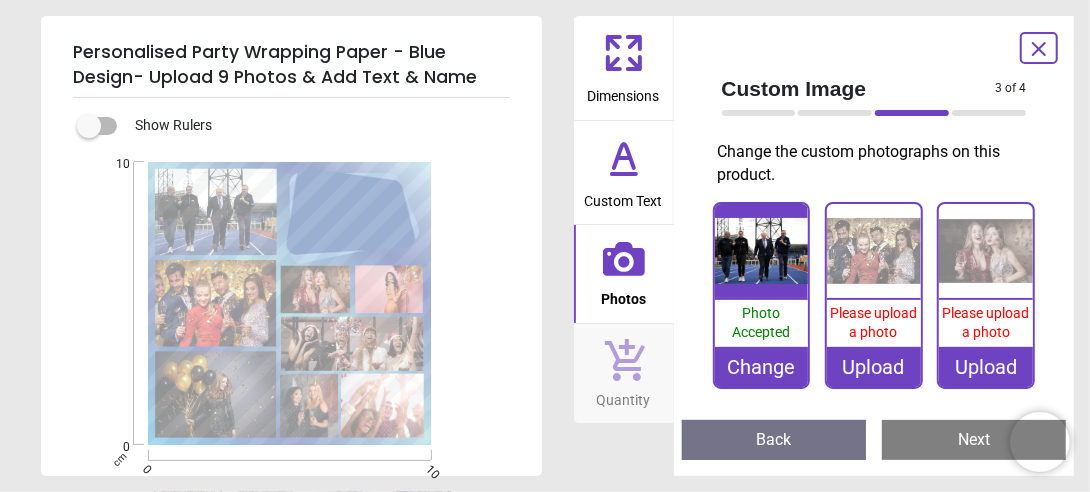 click on "Upload" at bounding box center (874, 367) 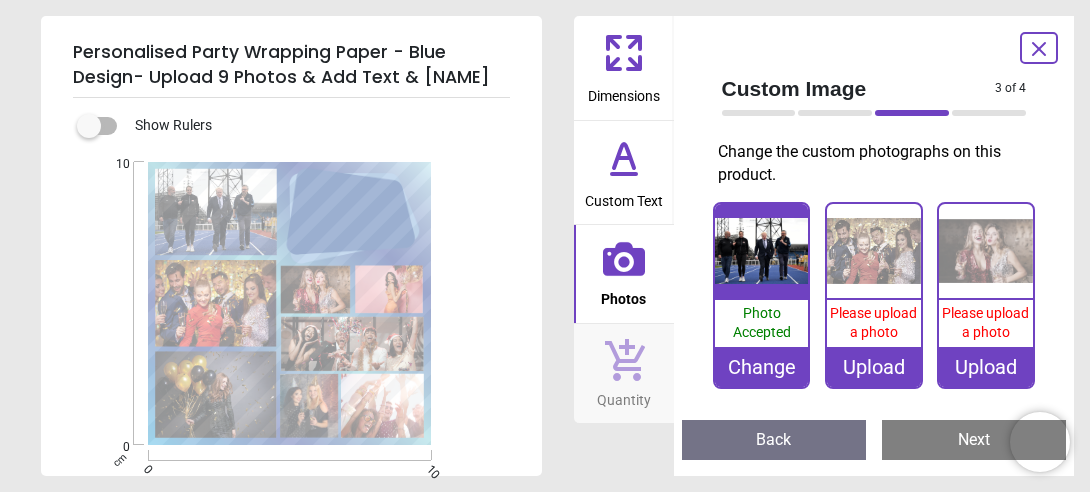 scroll, scrollTop: 0, scrollLeft: 0, axis: both 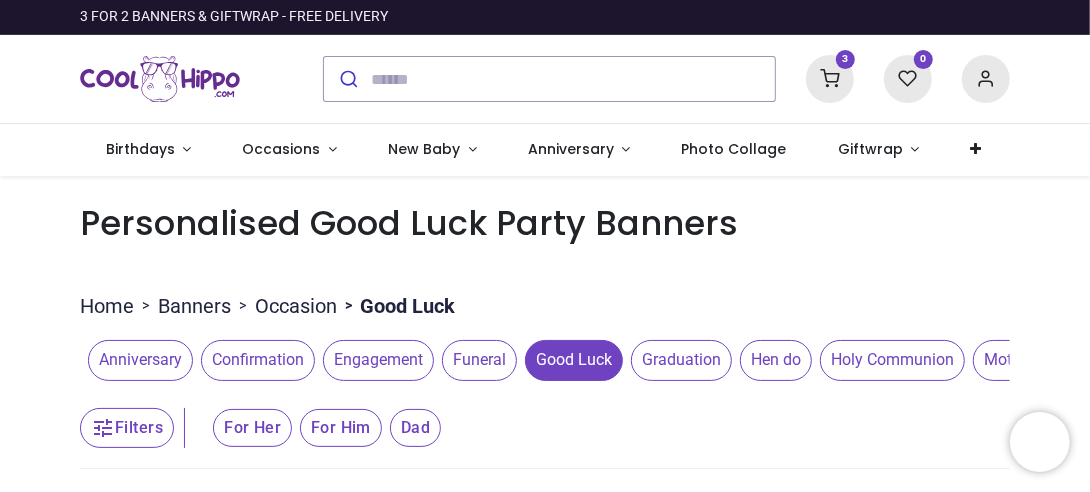 click on "3" at bounding box center (845, 59) 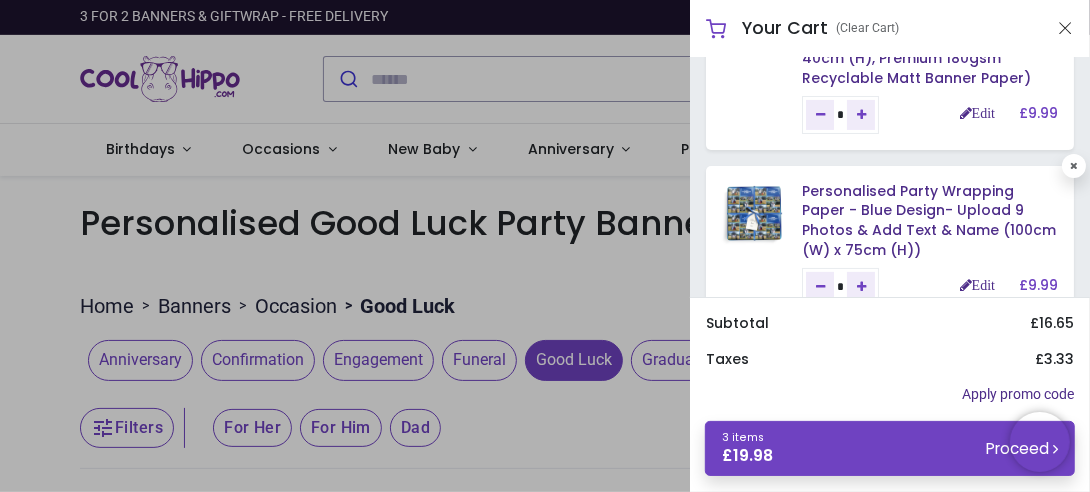 scroll, scrollTop: 200, scrollLeft: 0, axis: vertical 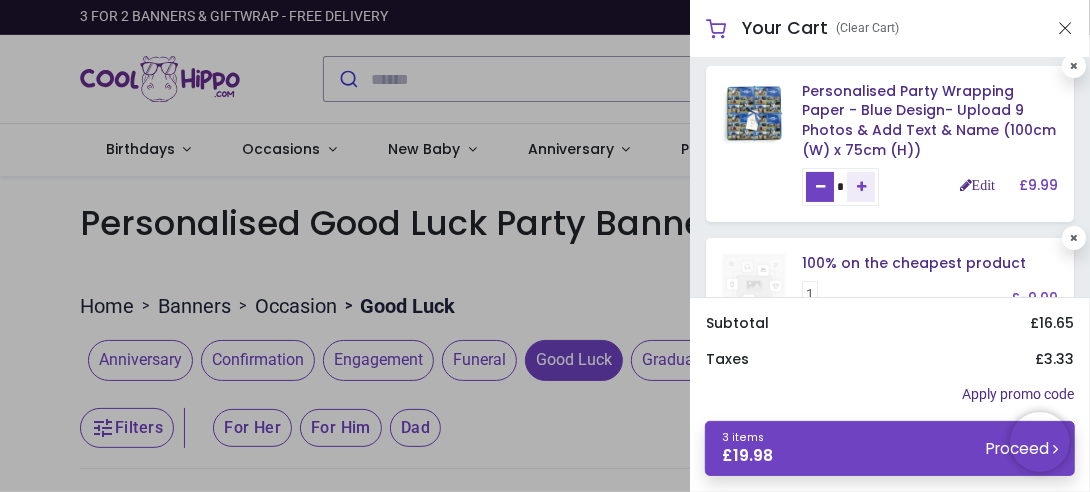 click at bounding box center (820, 187) 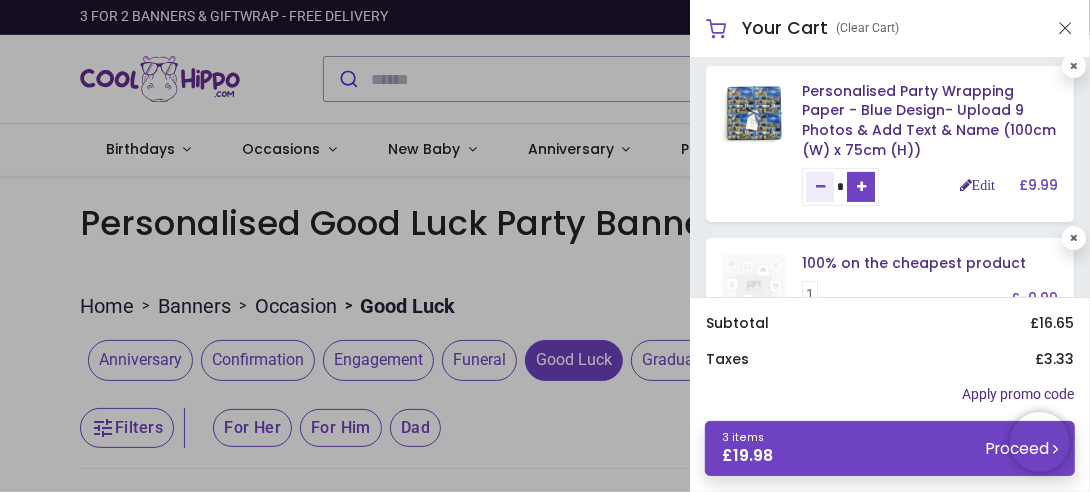 click at bounding box center (861, 187) 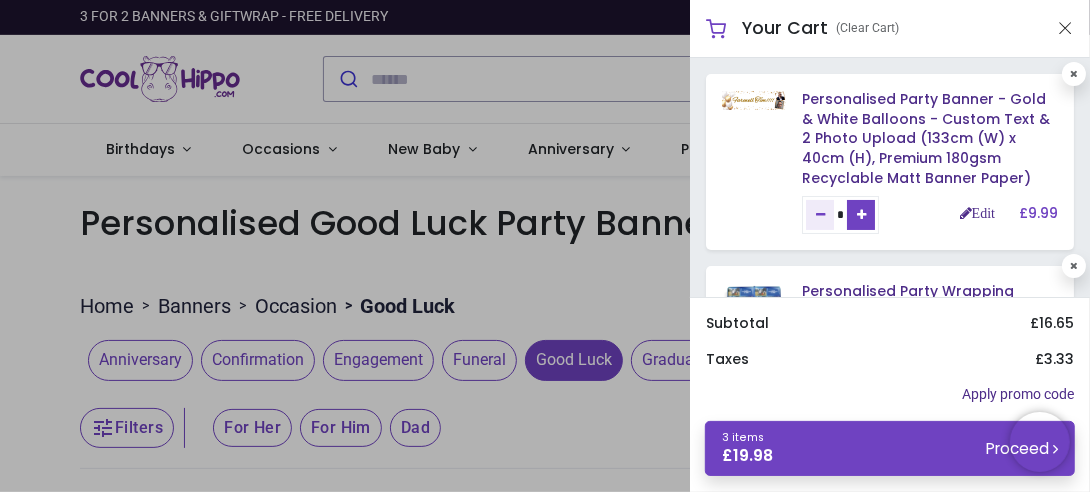 click at bounding box center [861, 215] 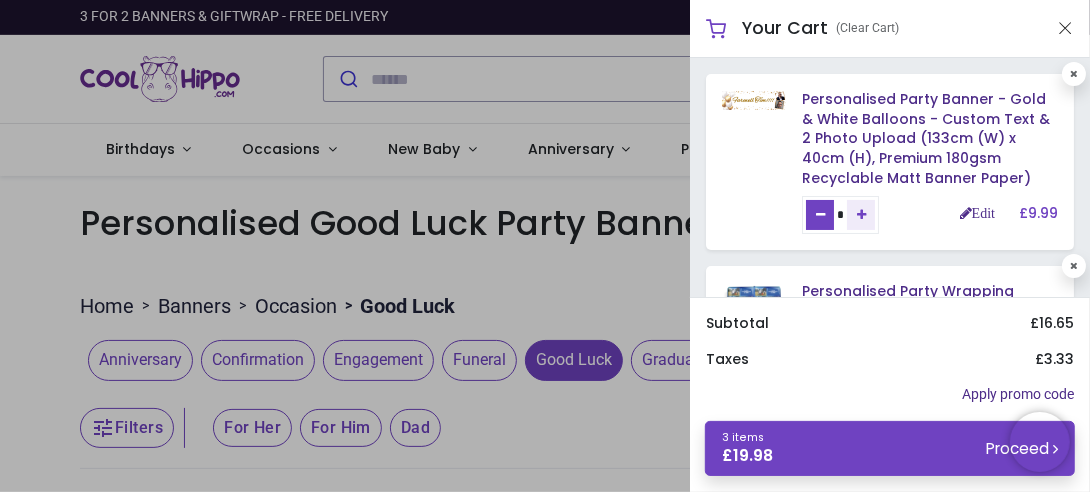 click at bounding box center (820, 215) 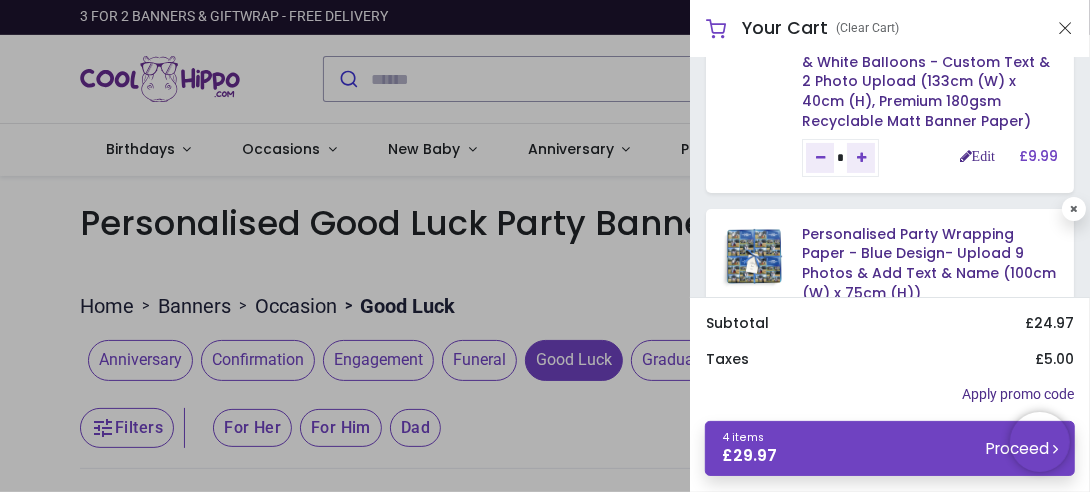 scroll, scrollTop: 0, scrollLeft: 0, axis: both 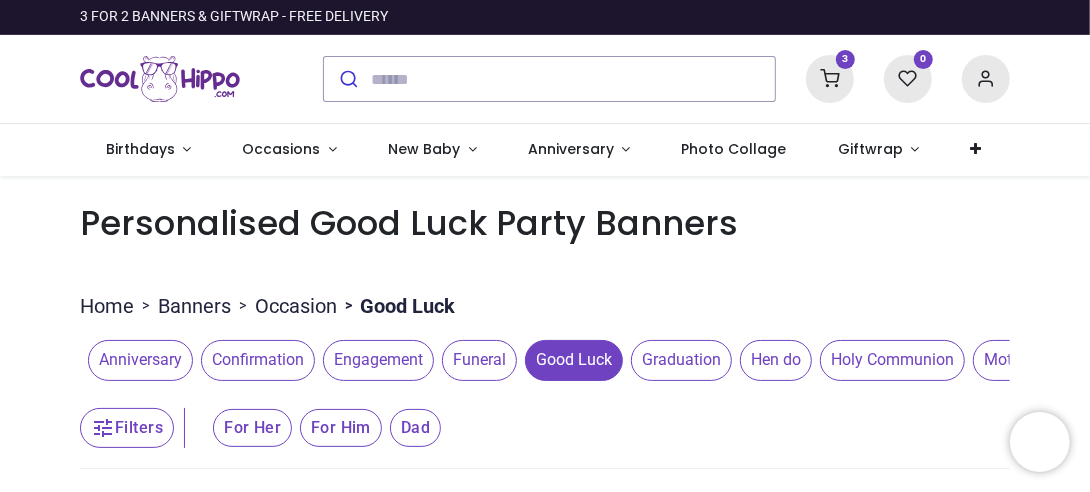 click at bounding box center (545, 246) 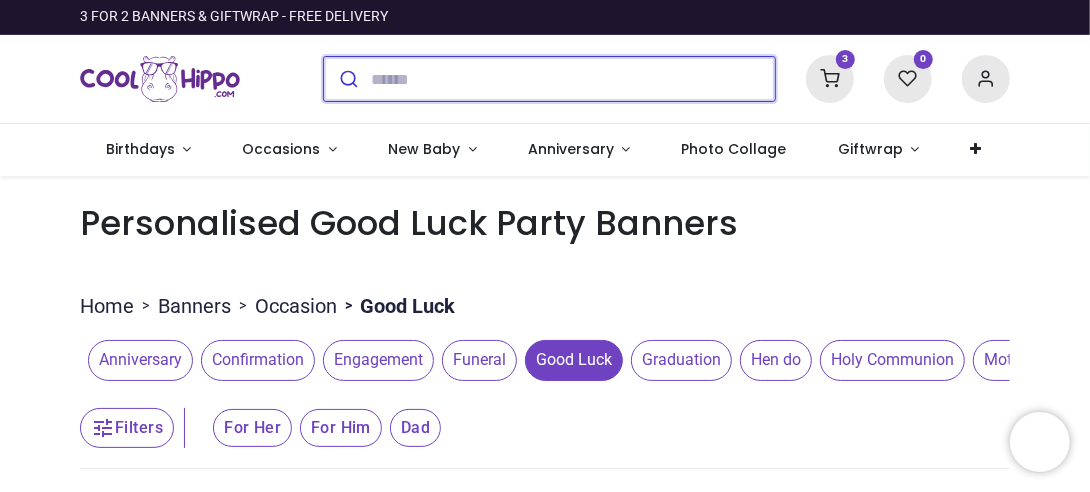 click at bounding box center [573, 79] 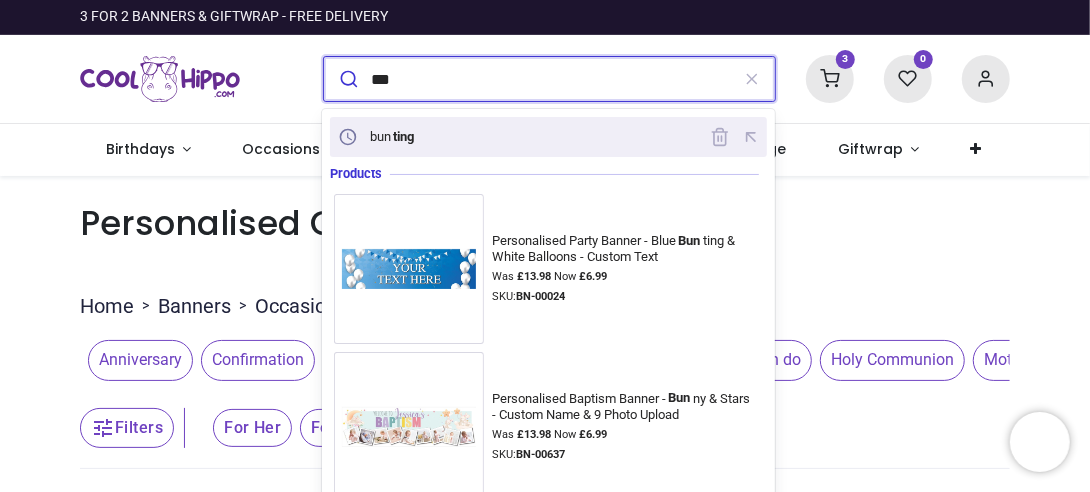 click on "bun ting" at bounding box center [548, 137] 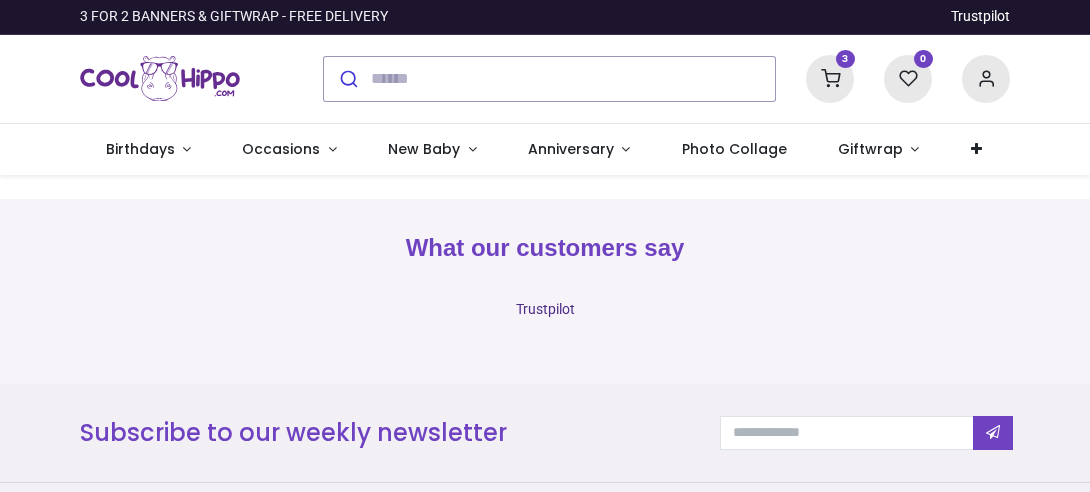 scroll, scrollTop: 0, scrollLeft: 0, axis: both 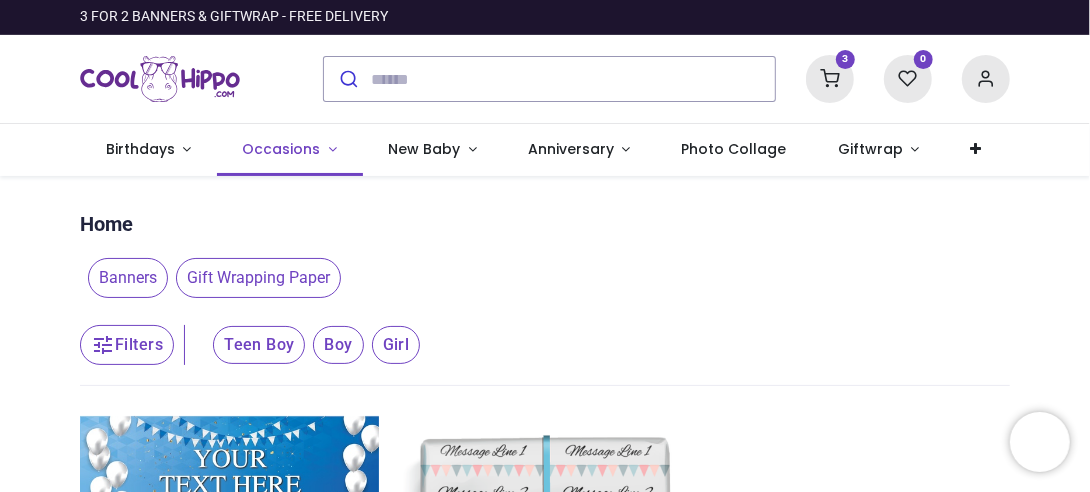 click on "Occasions" at bounding box center [281, 149] 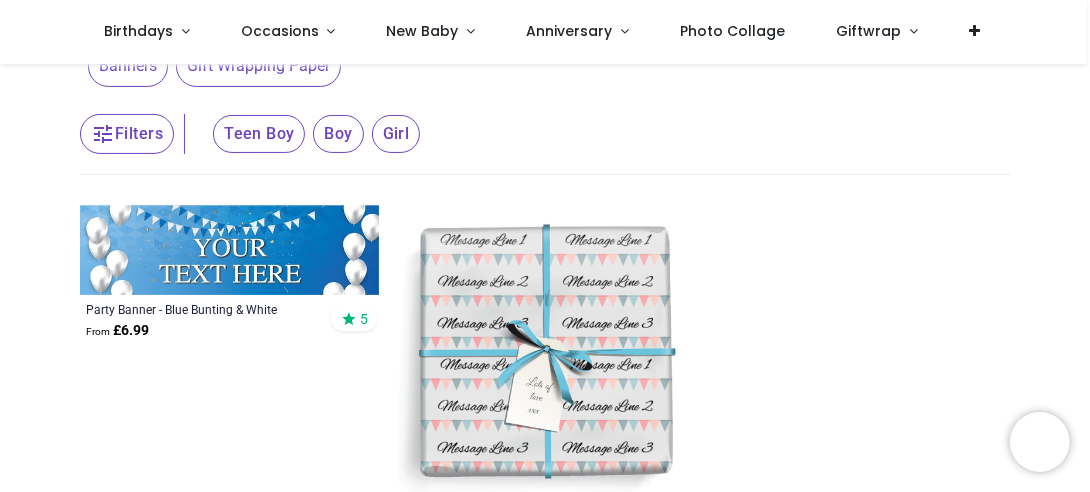 scroll, scrollTop: 200, scrollLeft: 0, axis: vertical 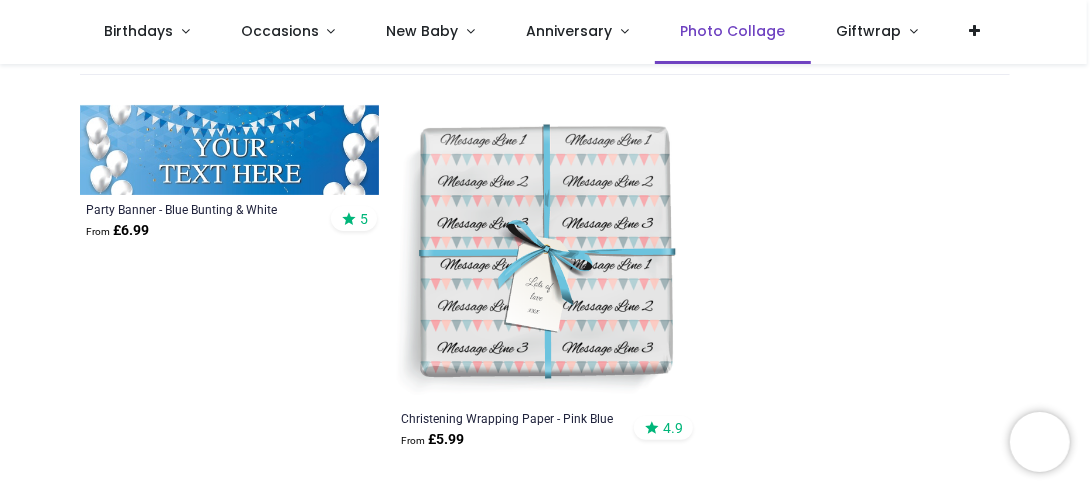 click on "Photo Collage" at bounding box center [732, 31] 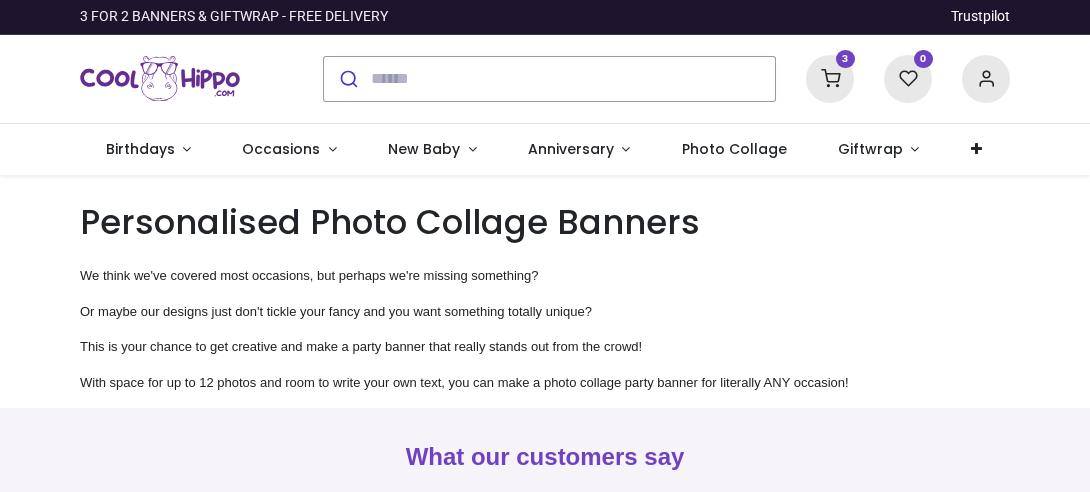 scroll, scrollTop: 0, scrollLeft: 0, axis: both 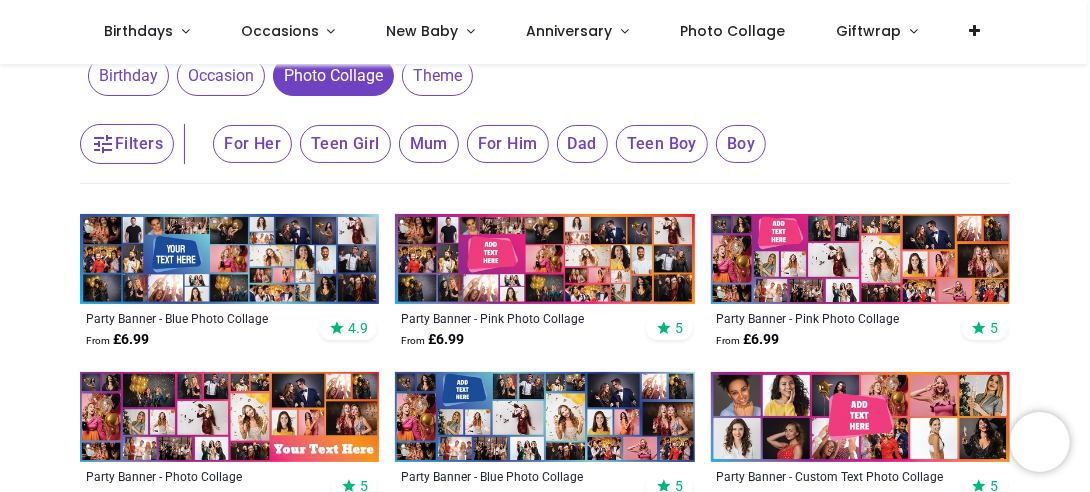 click at bounding box center (229, 259) 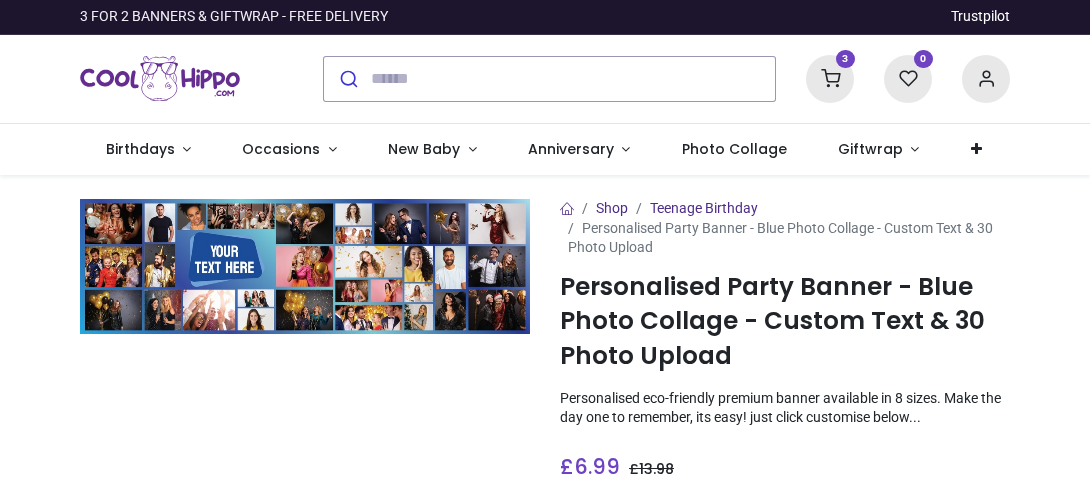 scroll, scrollTop: 0, scrollLeft: 0, axis: both 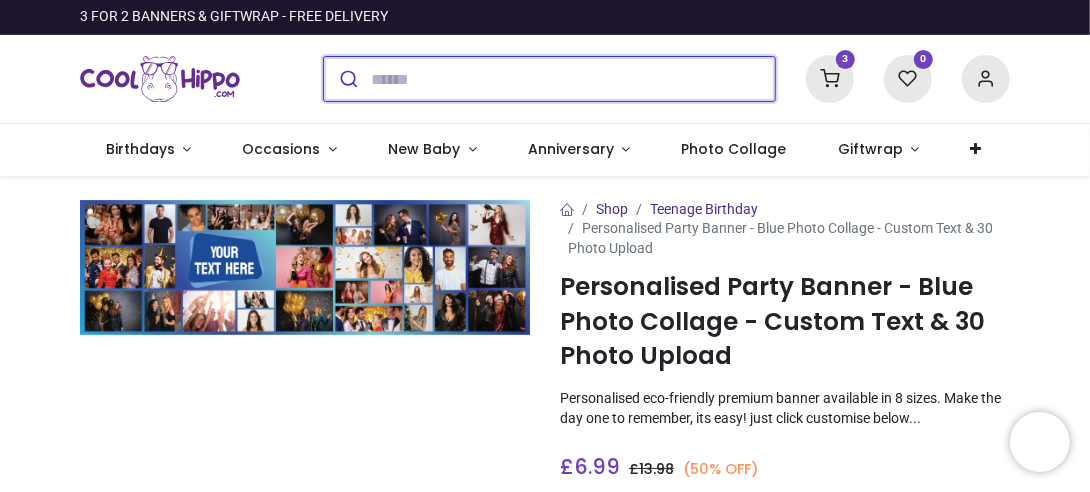 click at bounding box center [573, 79] 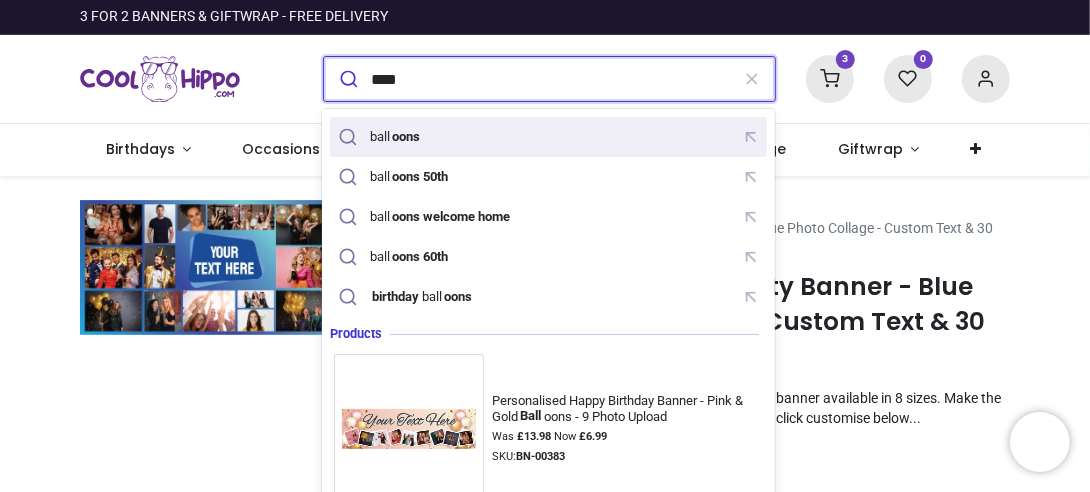 click on "ball oons" at bounding box center (382, 137) 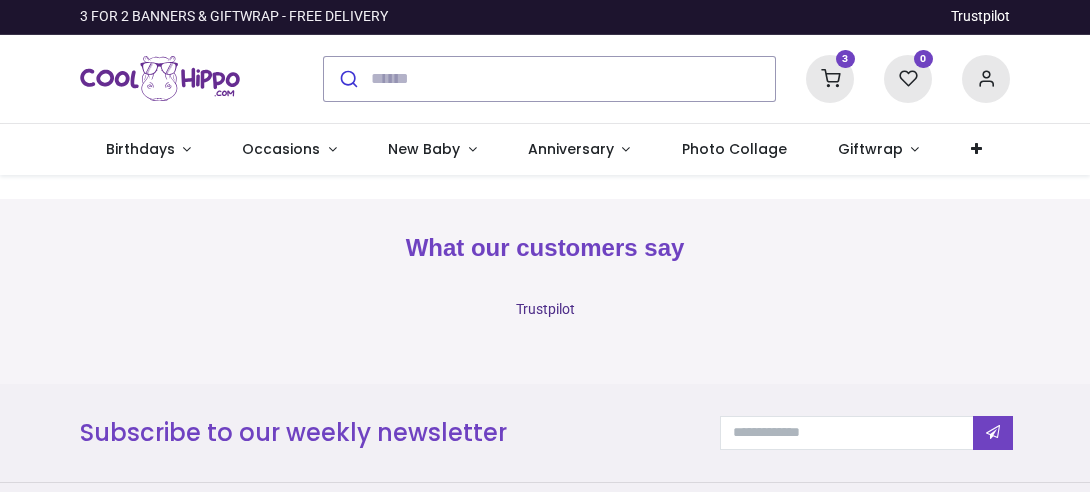 scroll, scrollTop: 0, scrollLeft: 0, axis: both 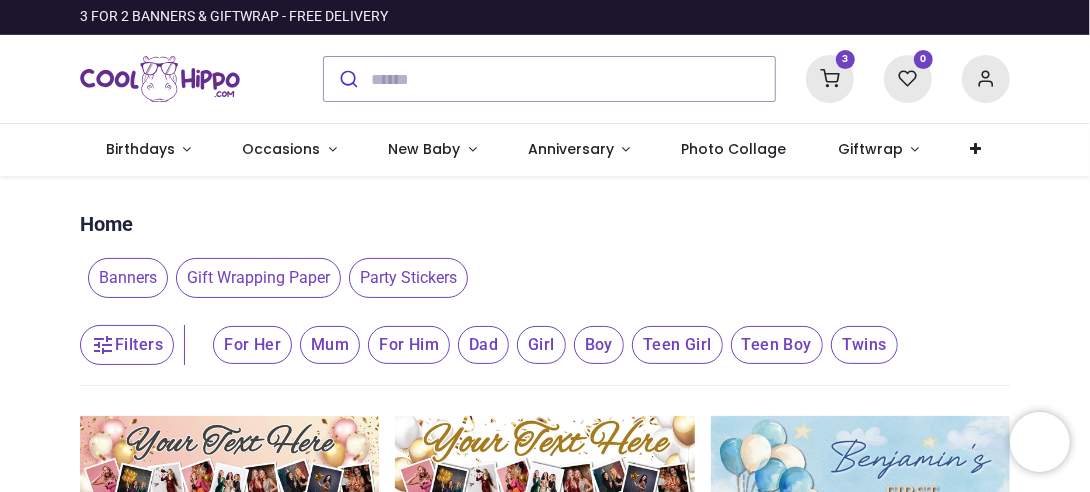 click at bounding box center (830, 79) 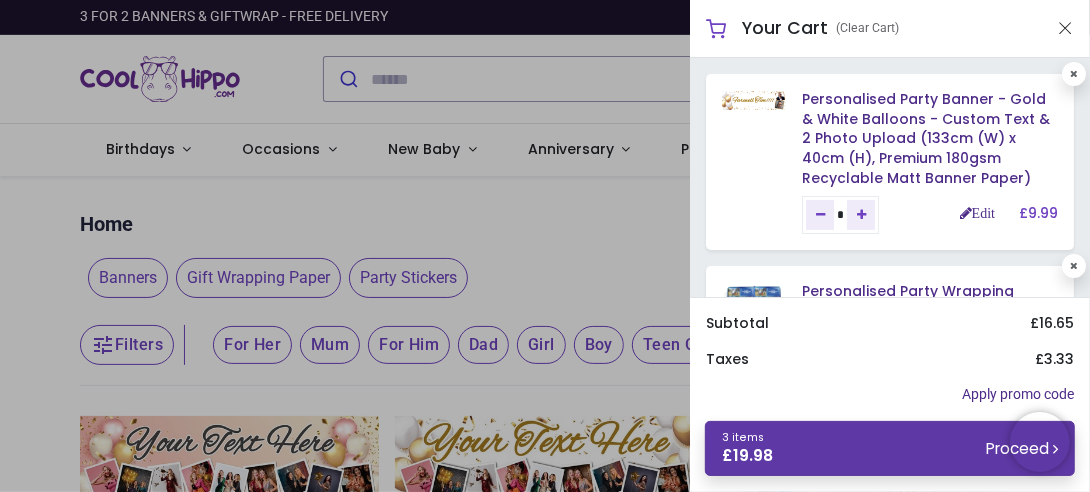 click on "3 items
£  19.98
Proceed" at bounding box center (890, 448) 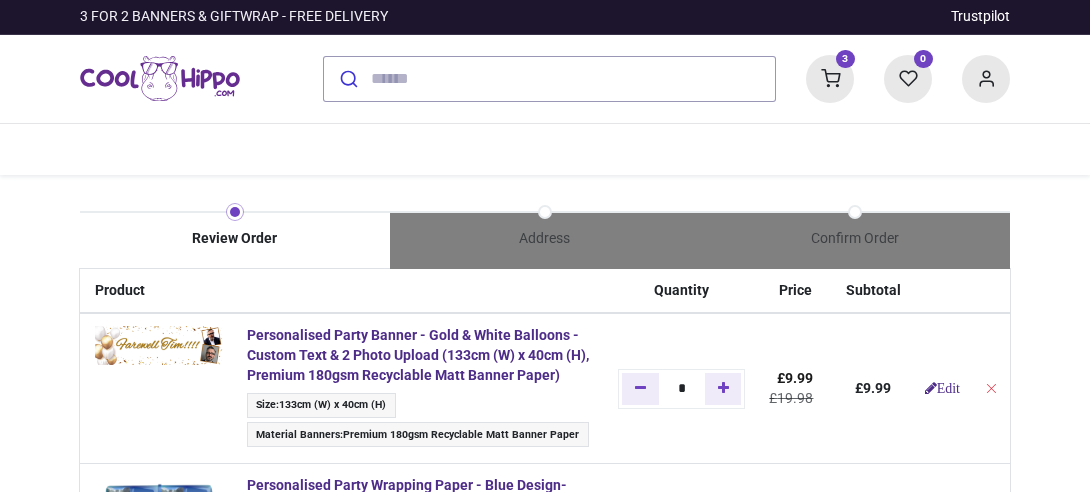 scroll, scrollTop: 0, scrollLeft: 0, axis: both 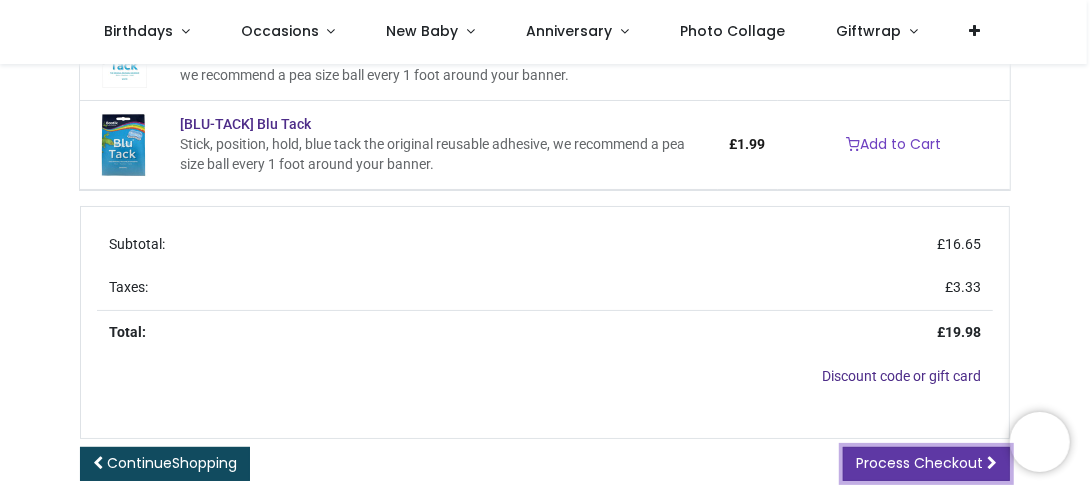 click on "Process Checkout" at bounding box center [919, 463] 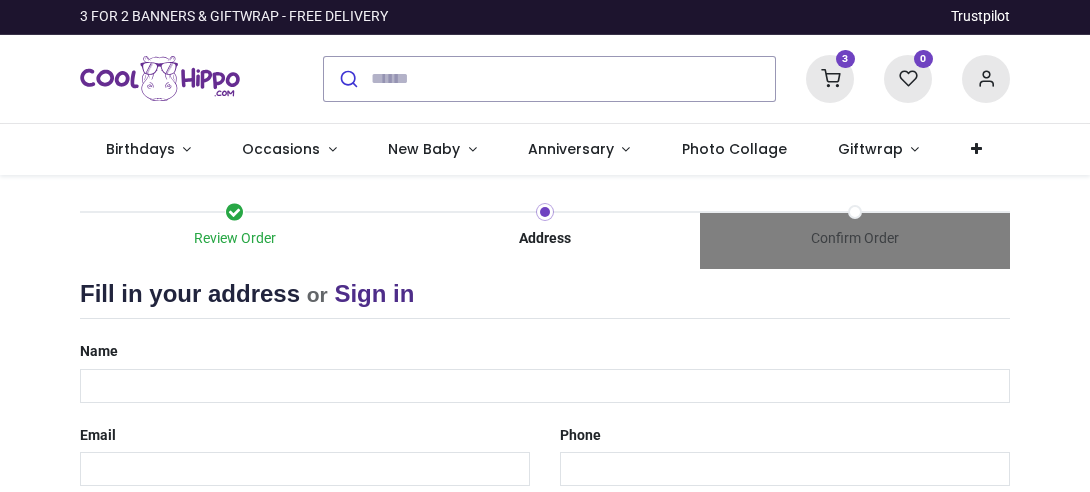 scroll, scrollTop: 0, scrollLeft: 0, axis: both 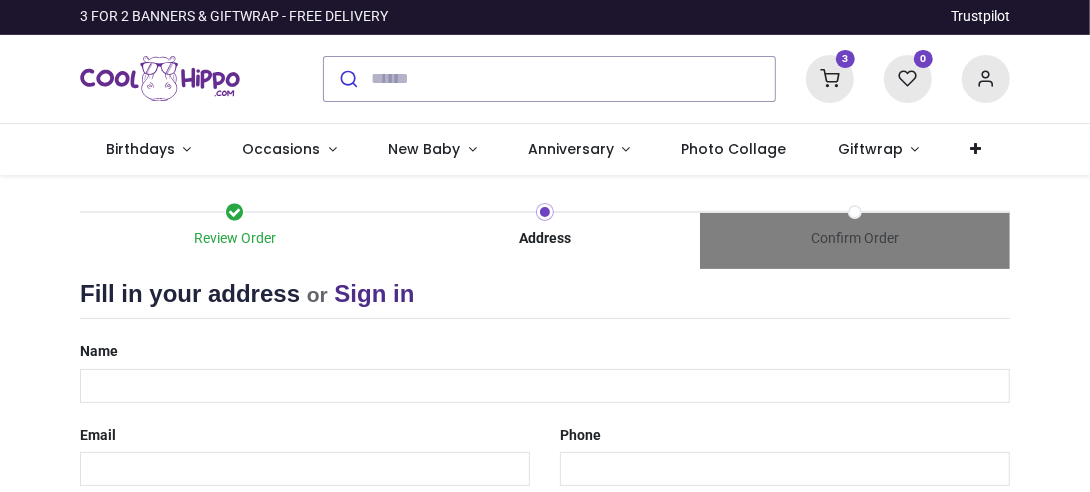 select on "***" 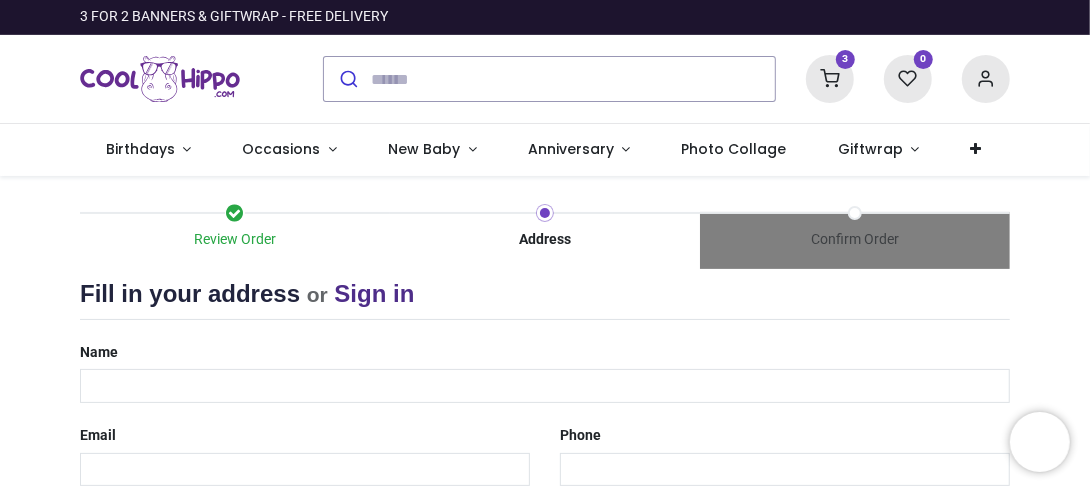 scroll, scrollTop: 0, scrollLeft: 0, axis: both 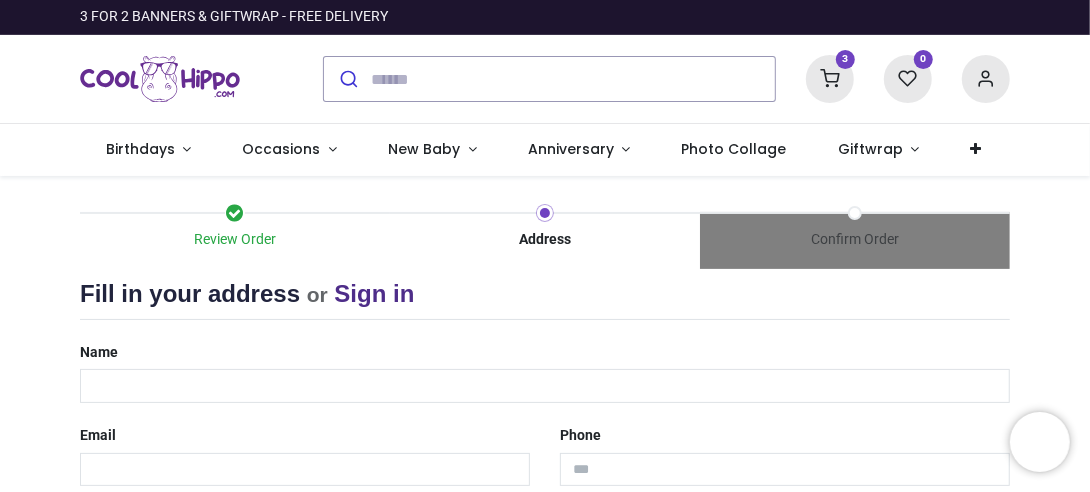 click on "Name" at bounding box center (545, 369) 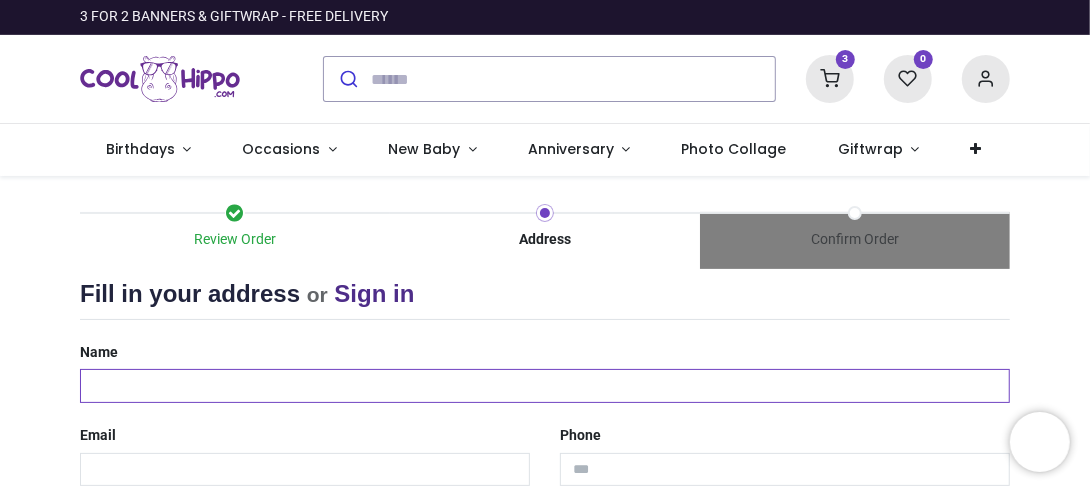click at bounding box center (545, 386) 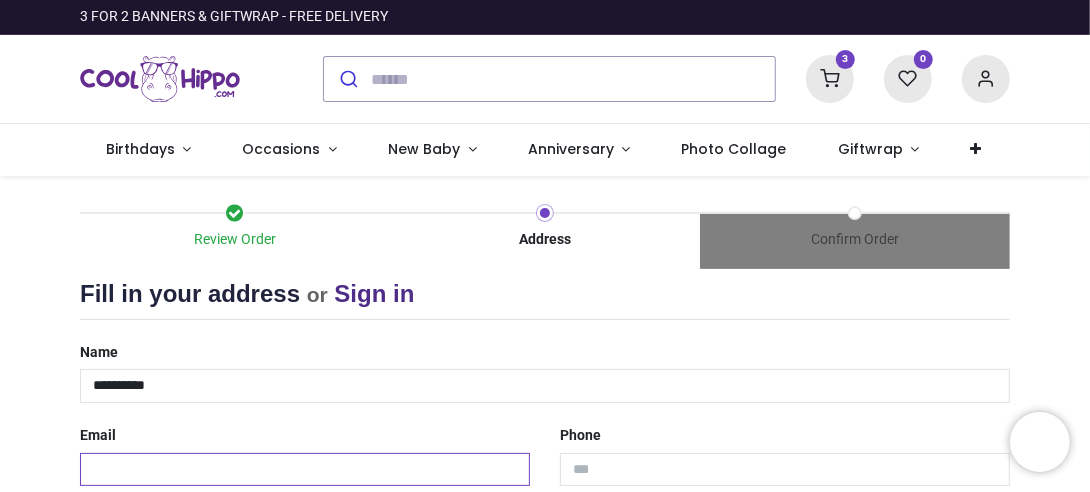 type on "**********" 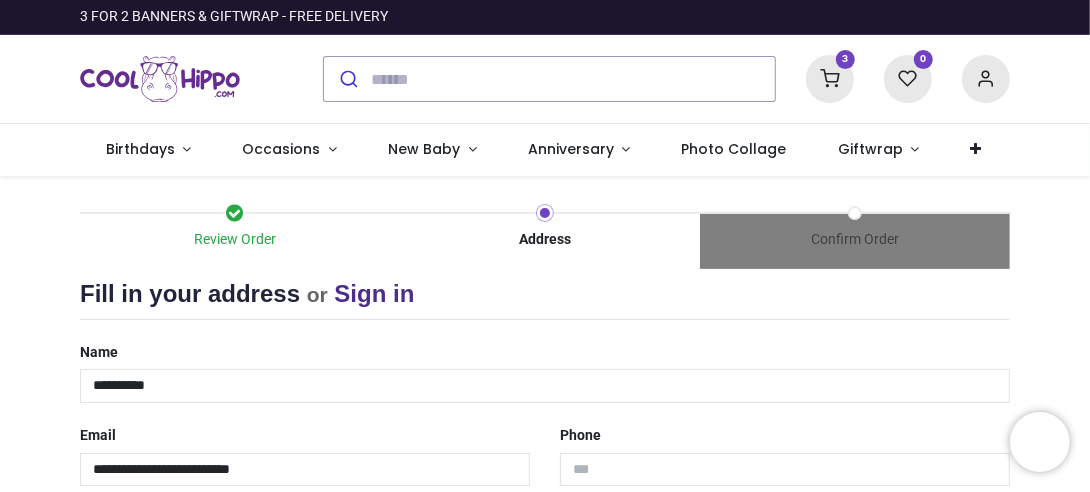 type on "**********" 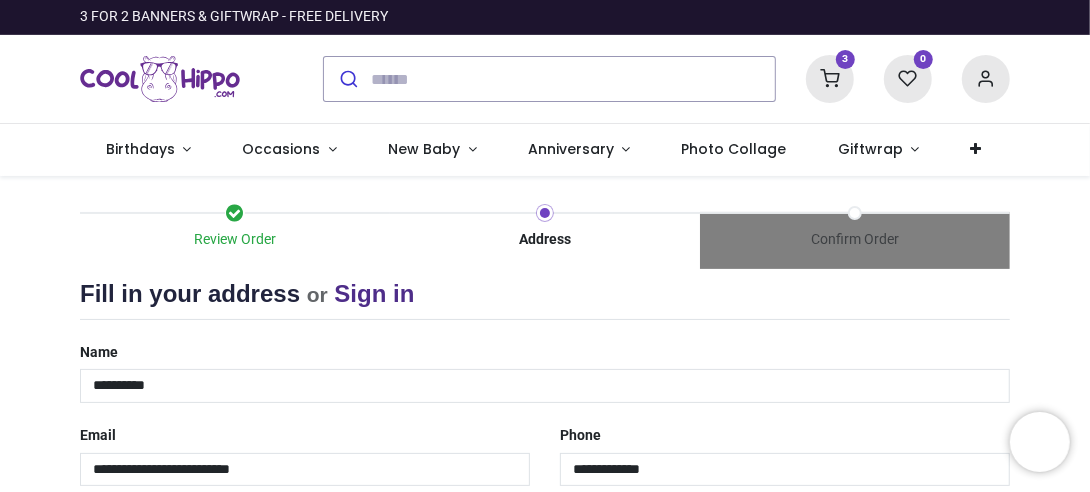 type on "**********" 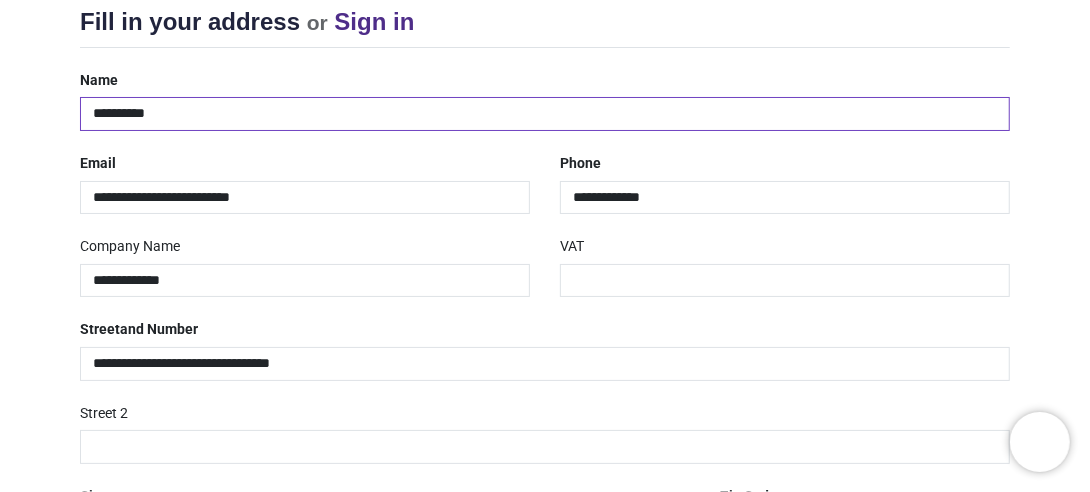 scroll, scrollTop: 300, scrollLeft: 0, axis: vertical 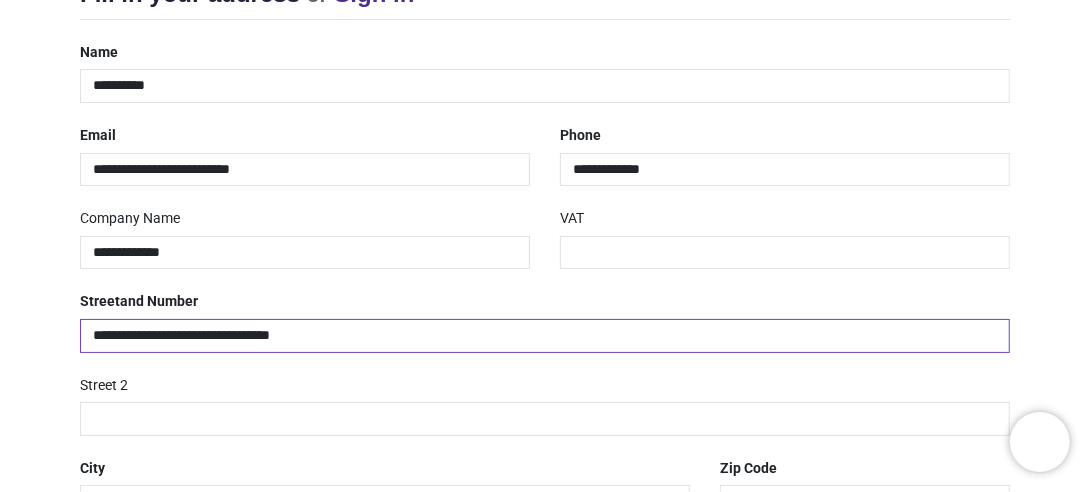drag, startPoint x: 384, startPoint y: 330, endPoint x: 53, endPoint y: 308, distance: 331.73032 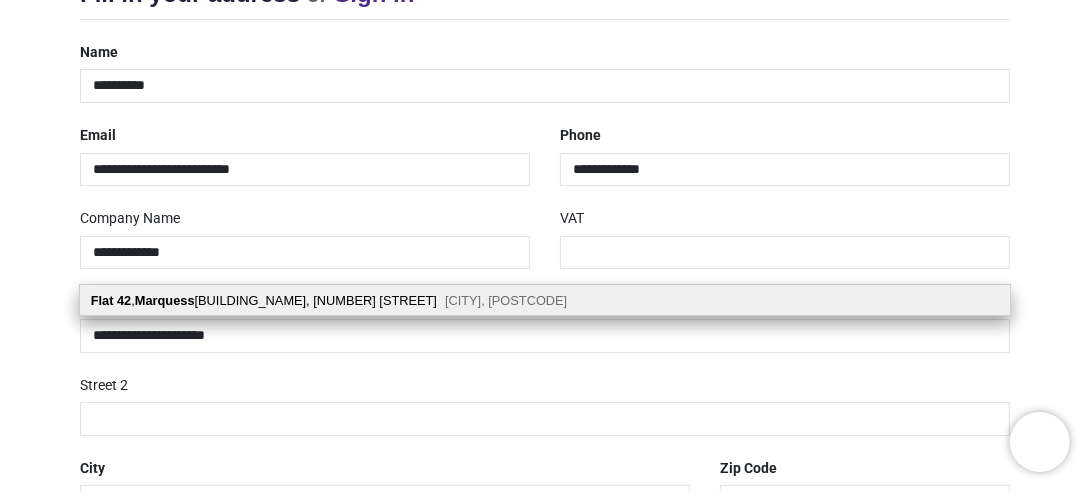 click on "Flat 42 ,  Marquess  House, 7 Lakeside Drive London, NW10 7GZ" at bounding box center [545, 300] 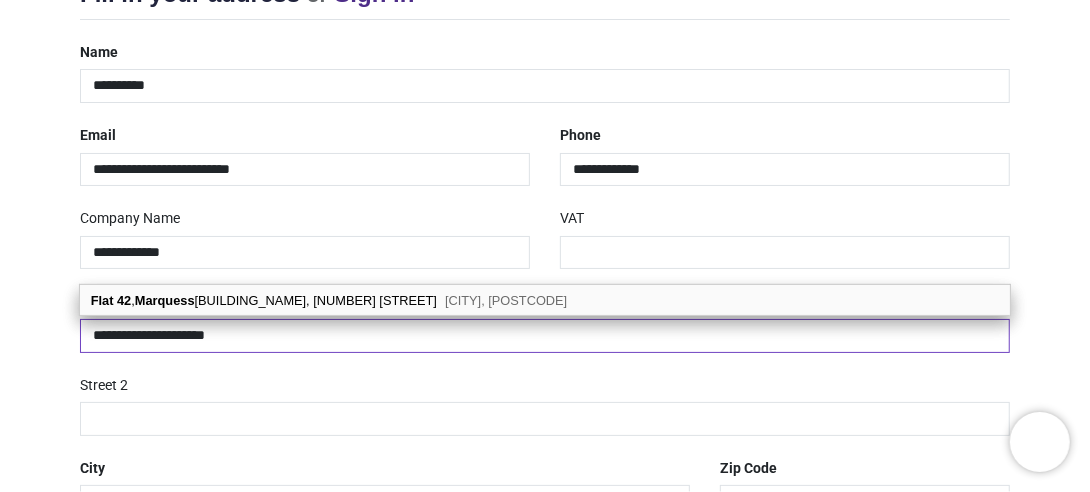 type on "**********" 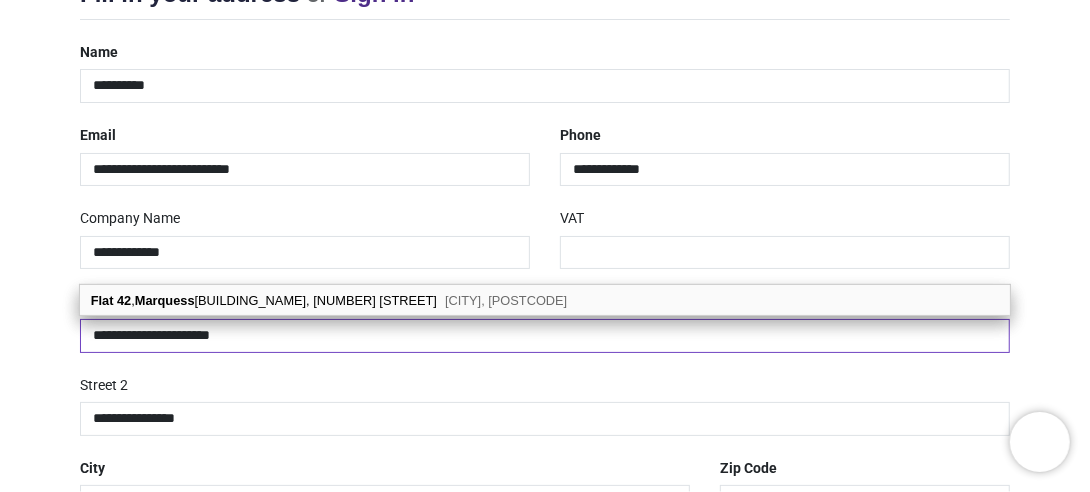 select 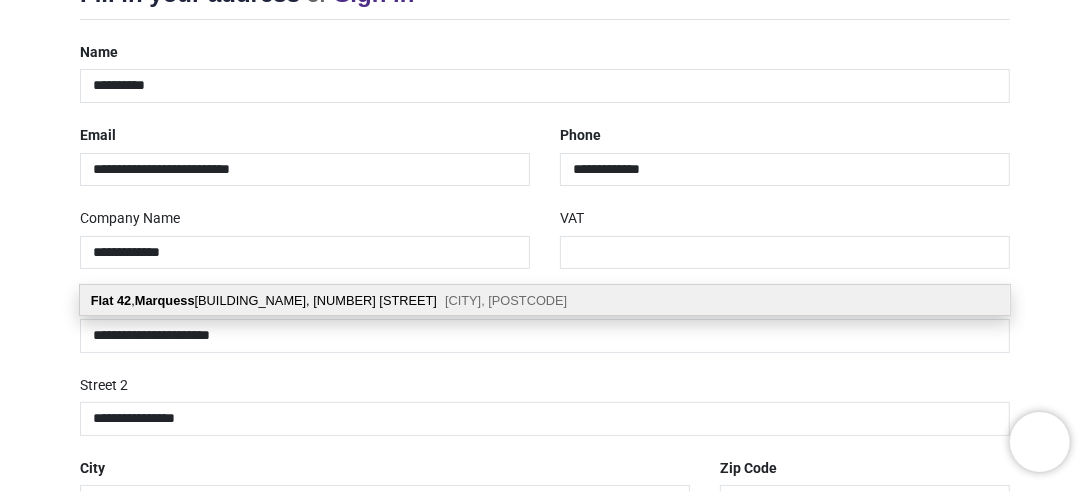 click on "London, NW10 7GZ" at bounding box center (506, 300) 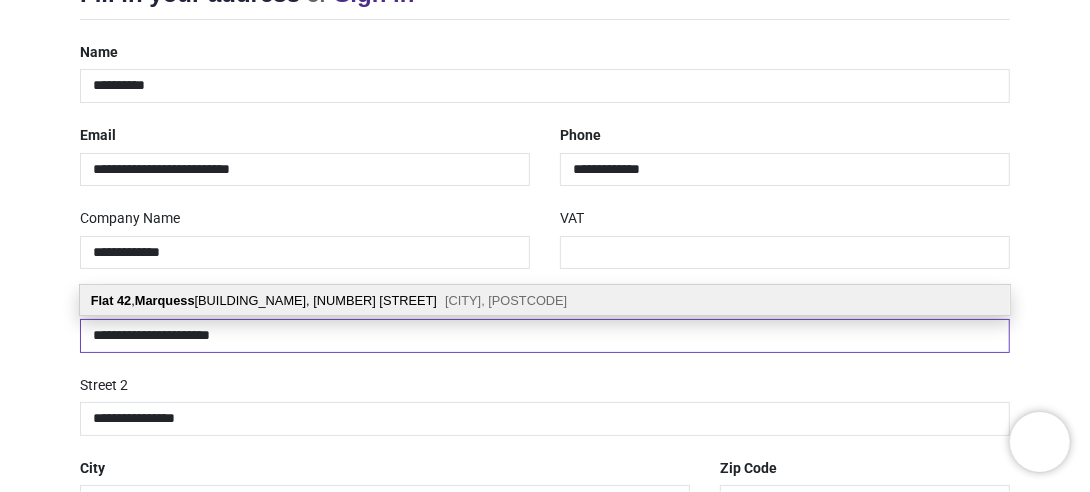 select on "***" 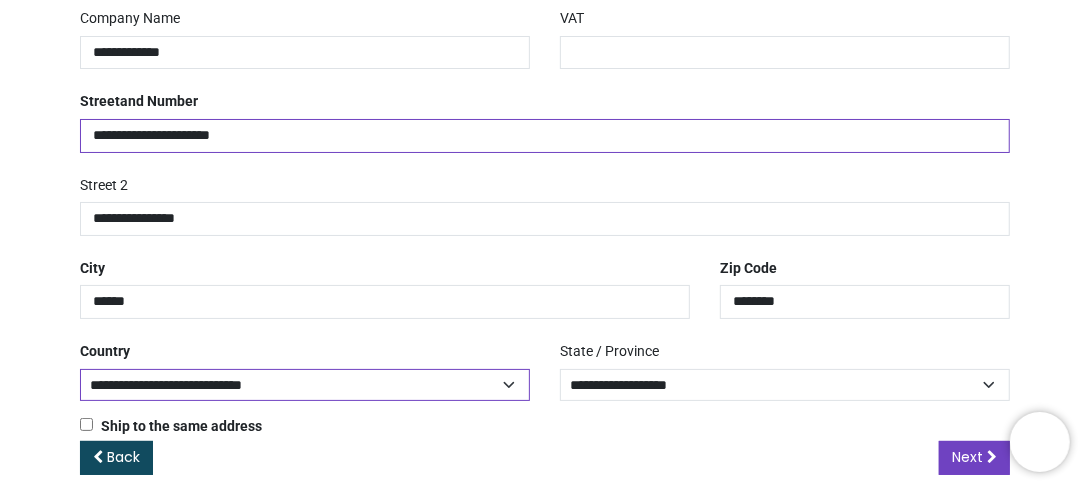 scroll, scrollTop: 515, scrollLeft: 0, axis: vertical 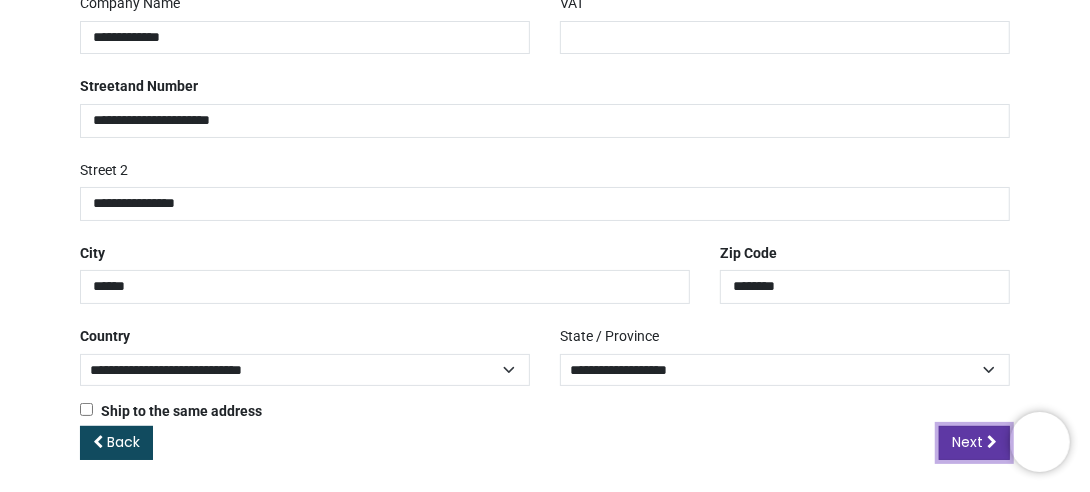 click on "Next" at bounding box center (967, 442) 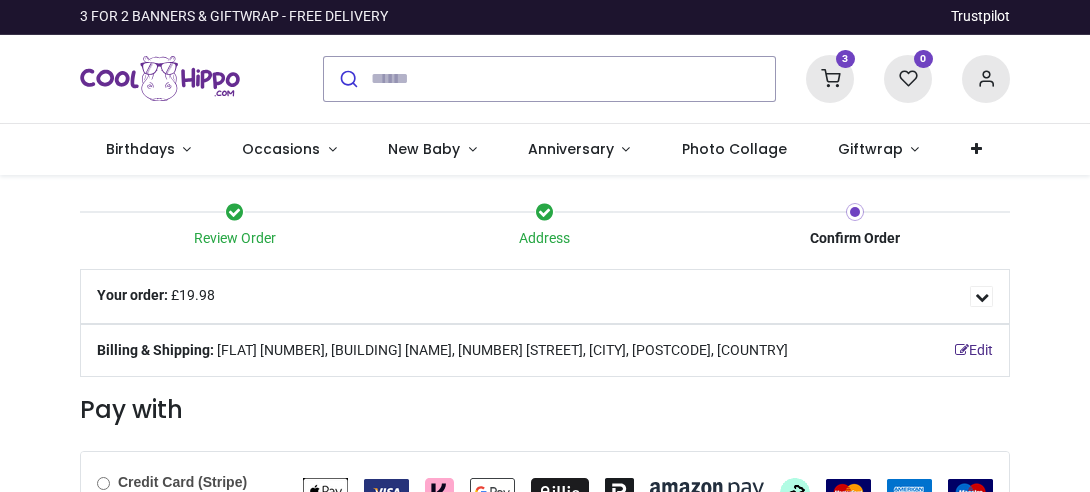 scroll, scrollTop: 0, scrollLeft: 0, axis: both 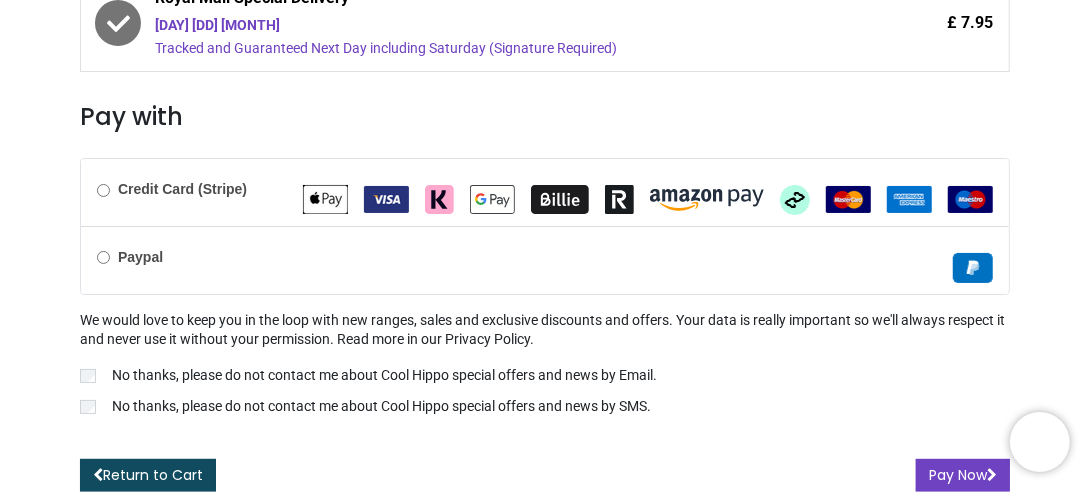 click on "Credit Card (Stripe)" at bounding box center (182, 189) 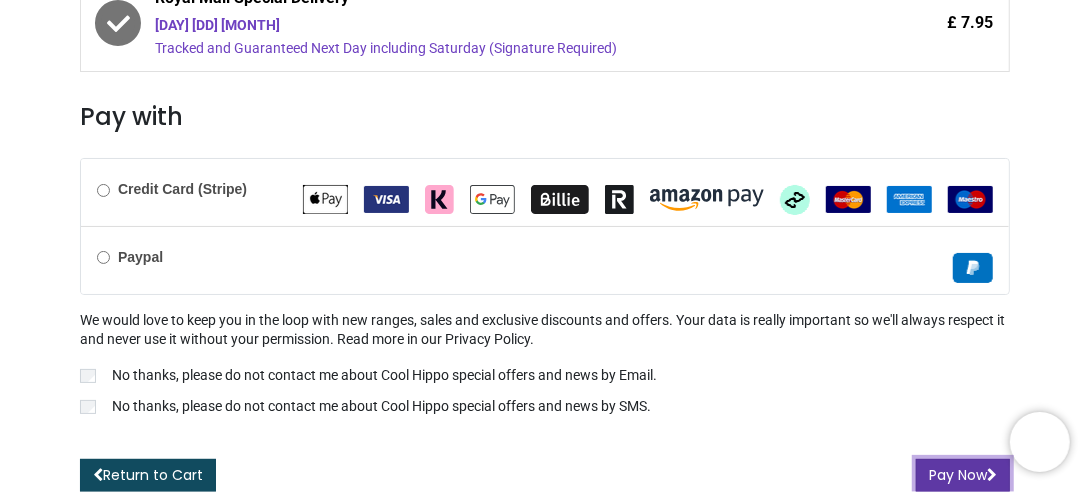 click on "Pay Now" at bounding box center (963, 476) 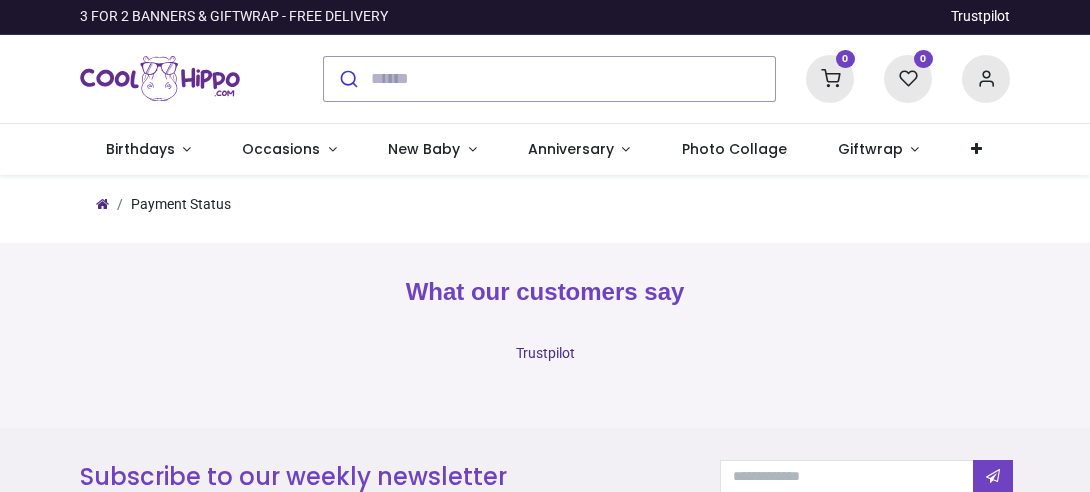 scroll, scrollTop: 0, scrollLeft: 0, axis: both 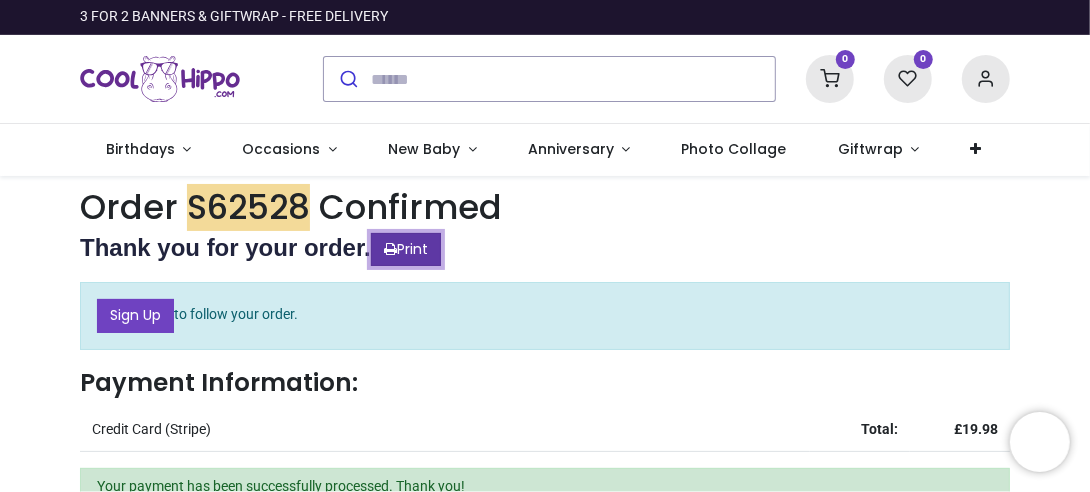 click on "Print" at bounding box center (406, 250) 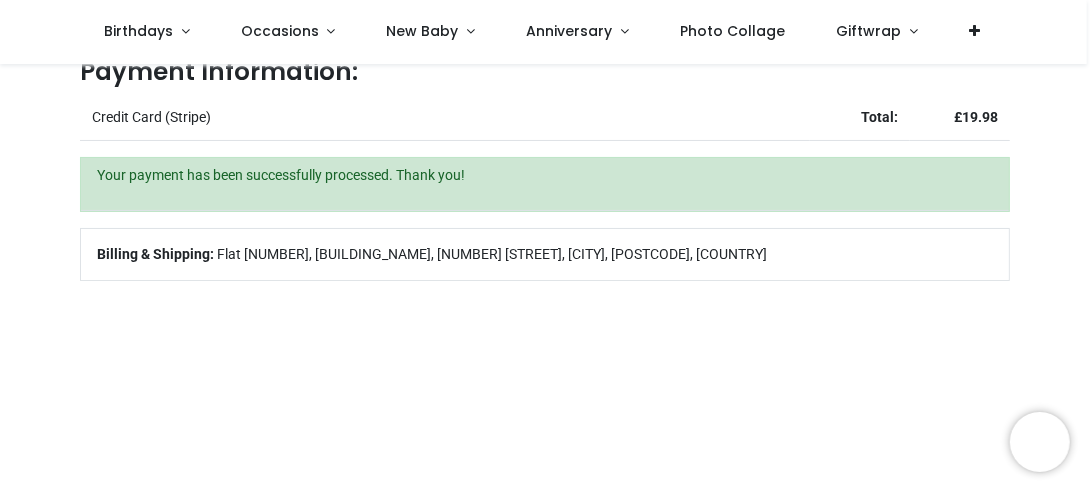 scroll, scrollTop: 0, scrollLeft: 0, axis: both 